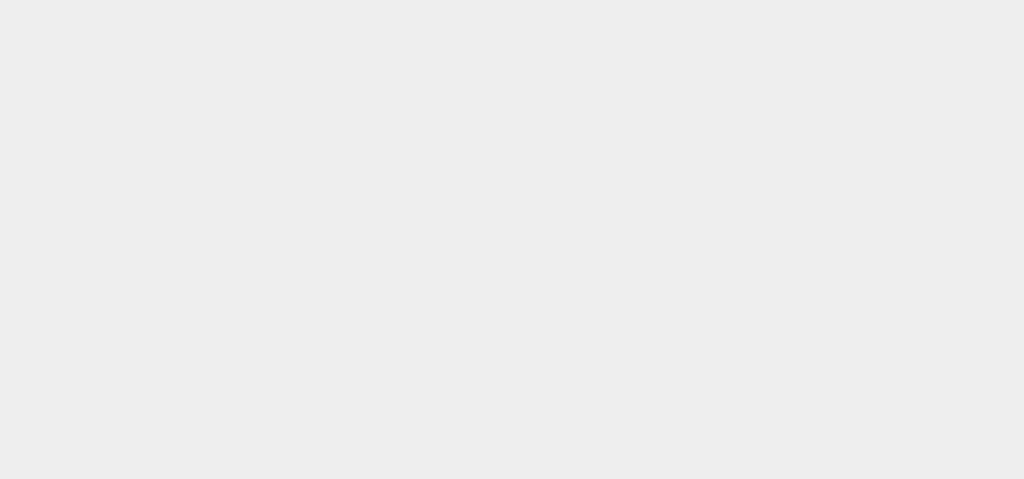 scroll, scrollTop: 0, scrollLeft: 0, axis: both 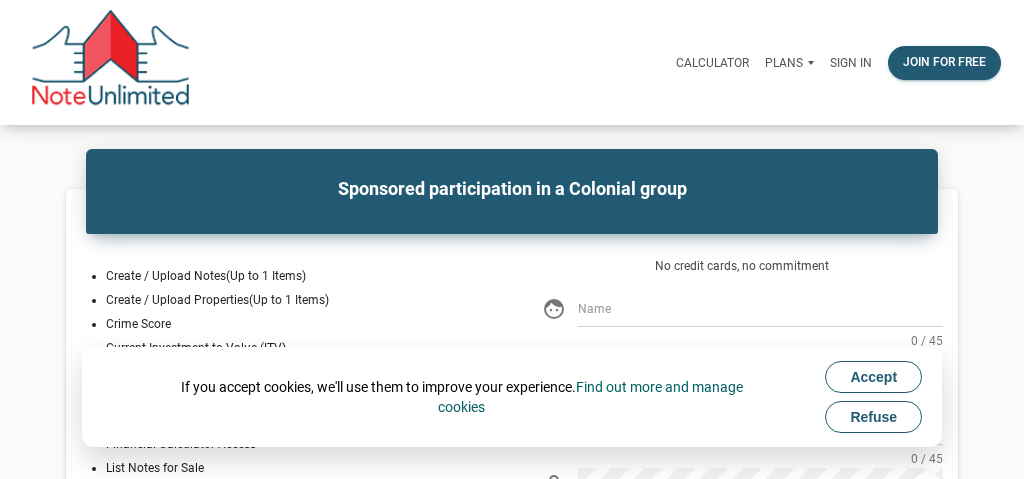 click on "Accept" at bounding box center [873, 377] 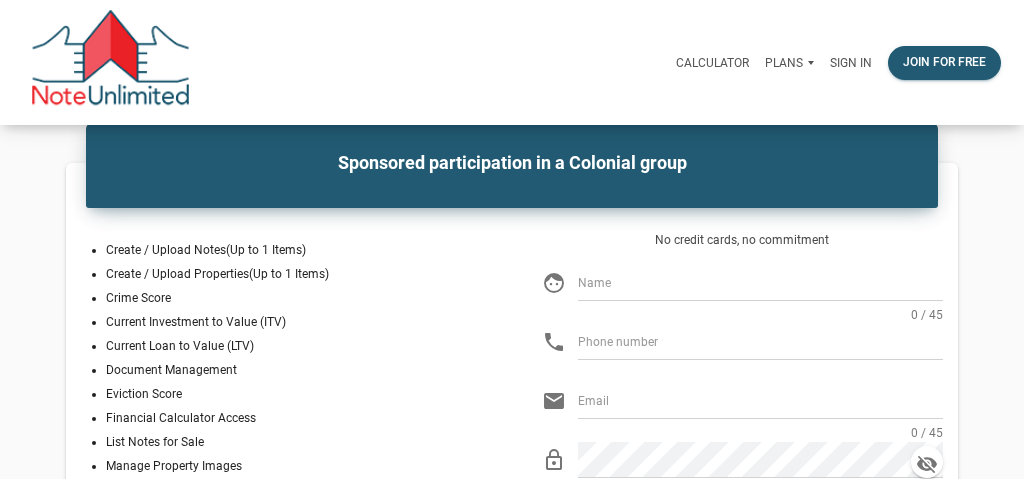 scroll, scrollTop: 0, scrollLeft: 0, axis: both 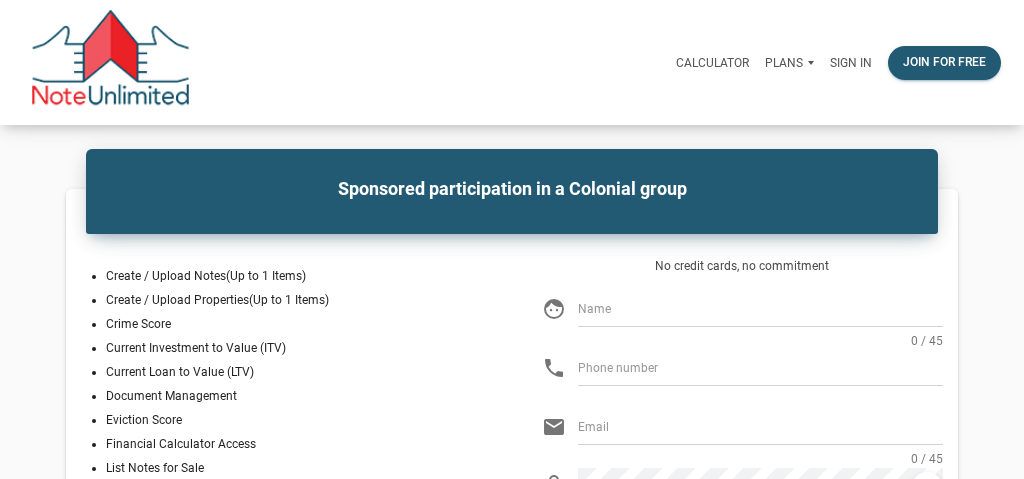 click at bounding box center [760, 309] 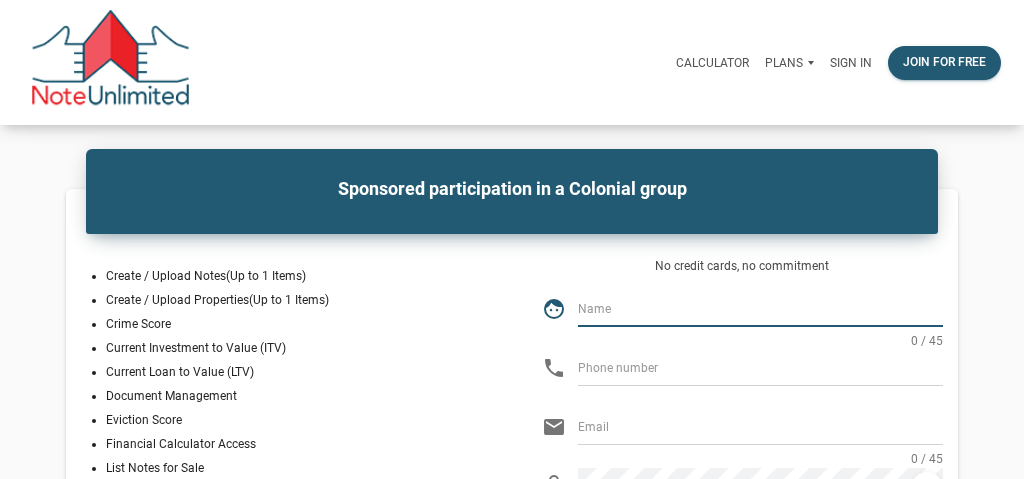 type on "[PERSON_NAME]" 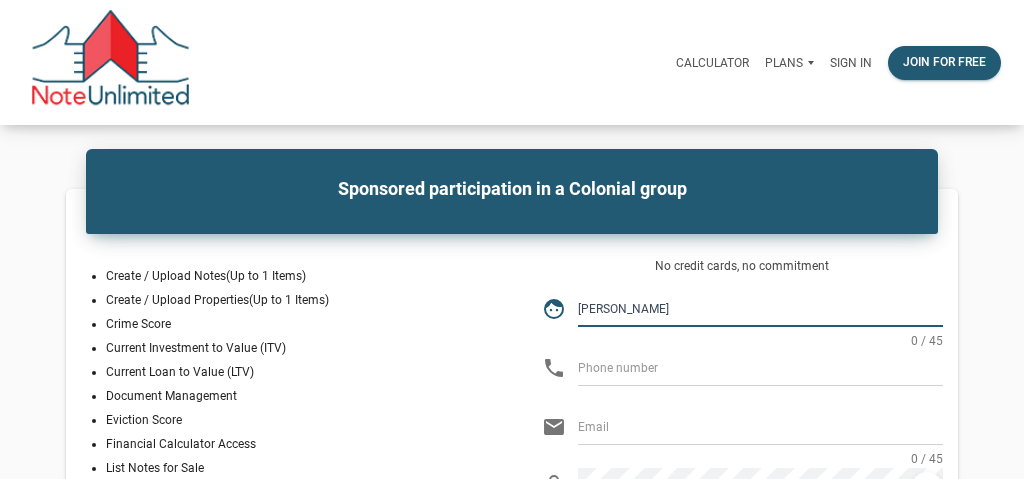 type on "130-335-8370" 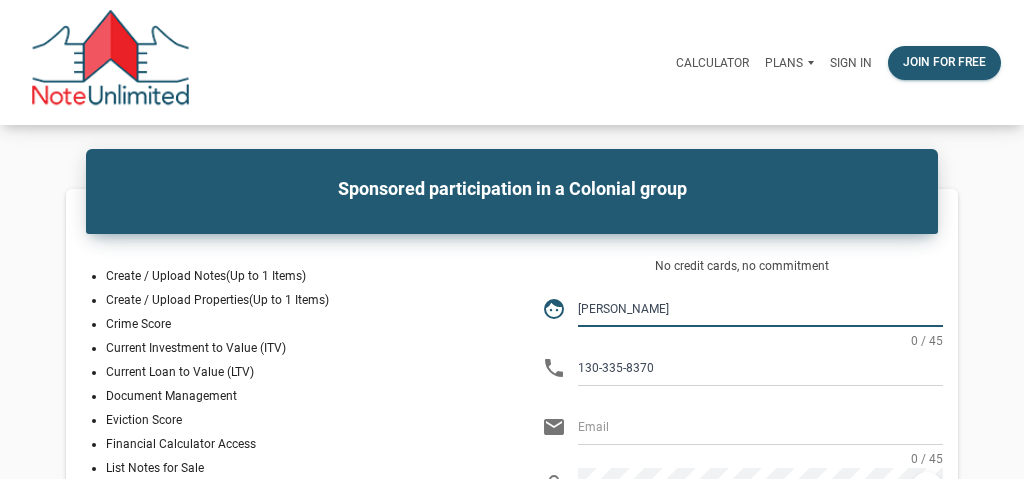 type on "[EMAIL_ADDRESS][DOMAIN_NAME]" 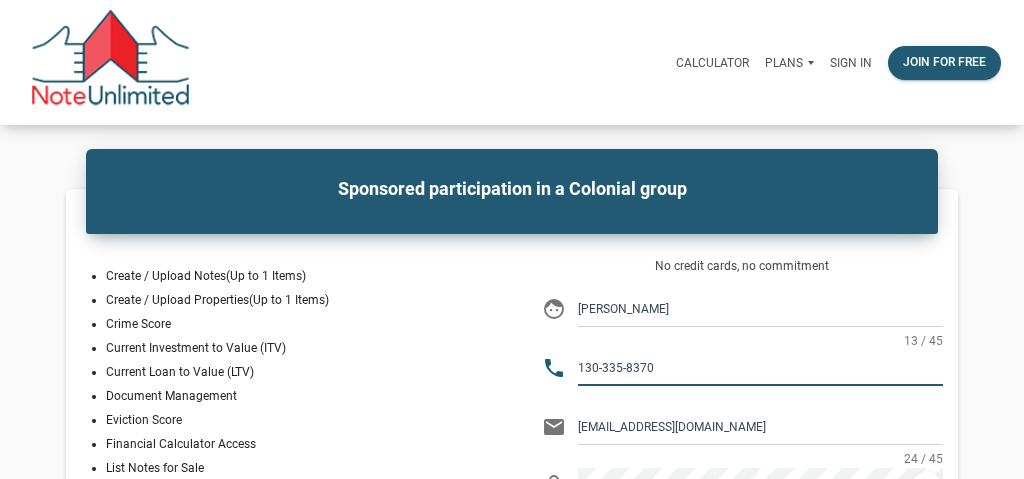 drag, startPoint x: 733, startPoint y: 367, endPoint x: 534, endPoint y: 359, distance: 199.16074 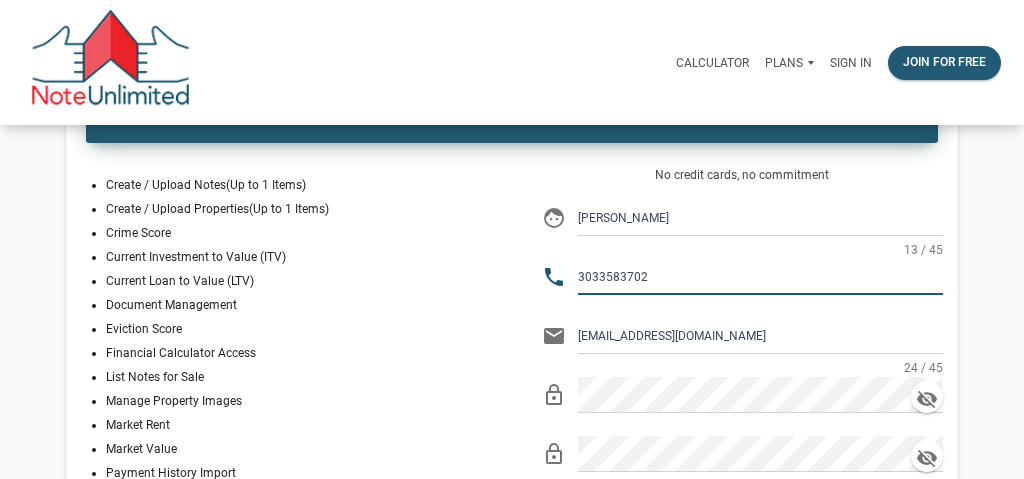 scroll, scrollTop: 94, scrollLeft: 0, axis: vertical 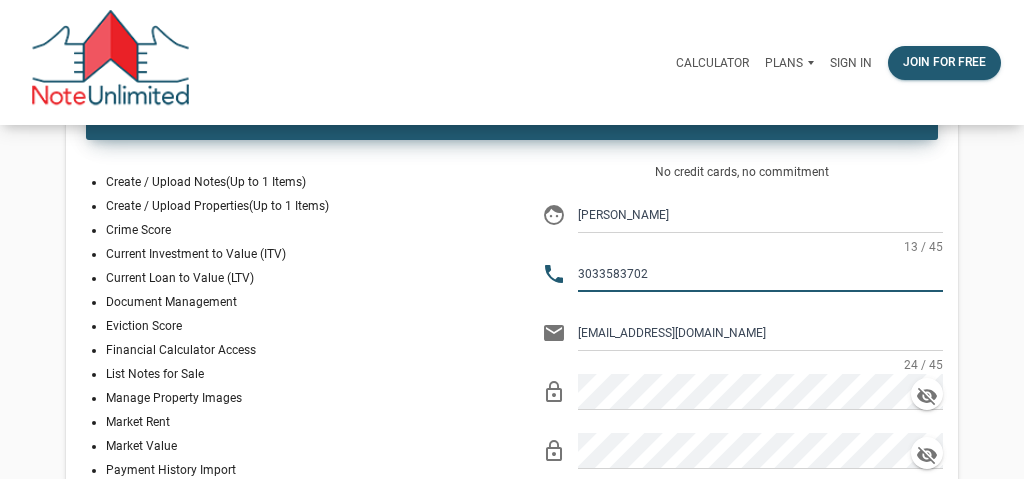 type on "3033583702" 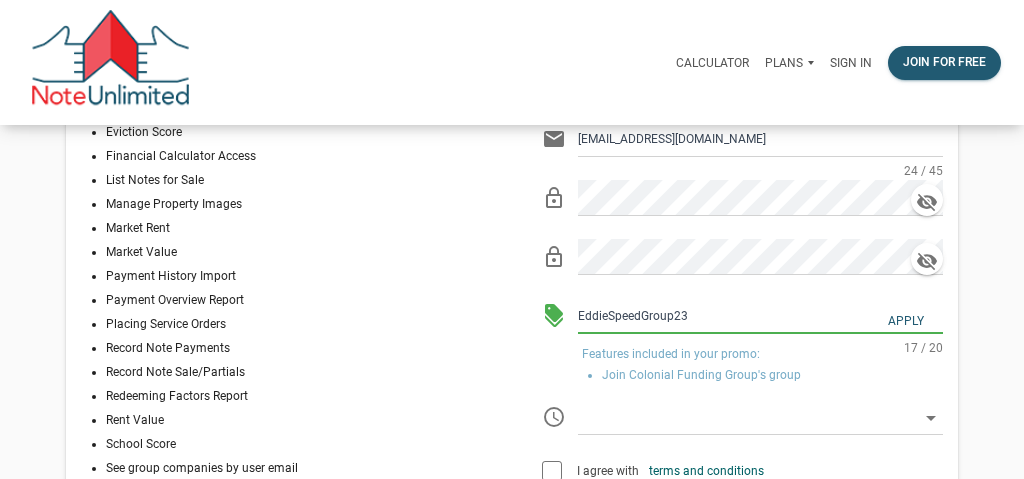 scroll, scrollTop: 256, scrollLeft: 0, axis: vertical 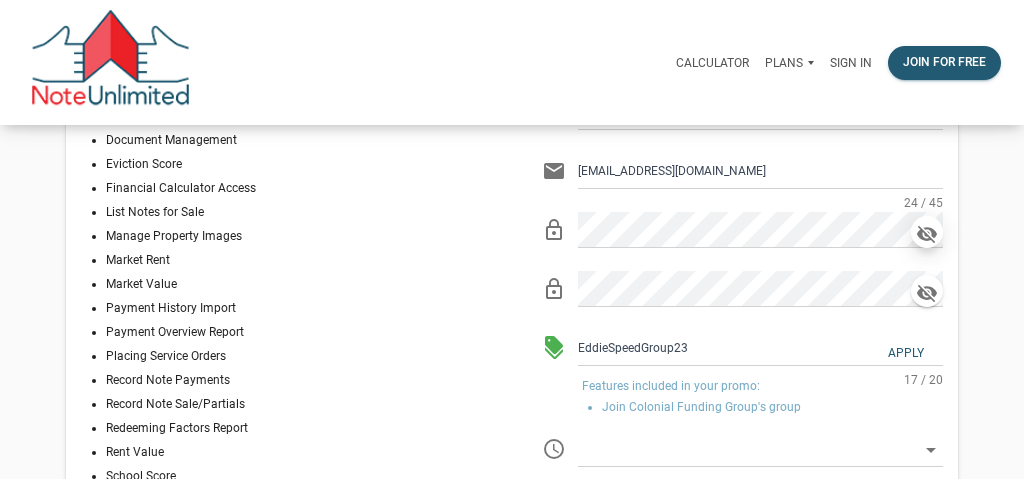 click 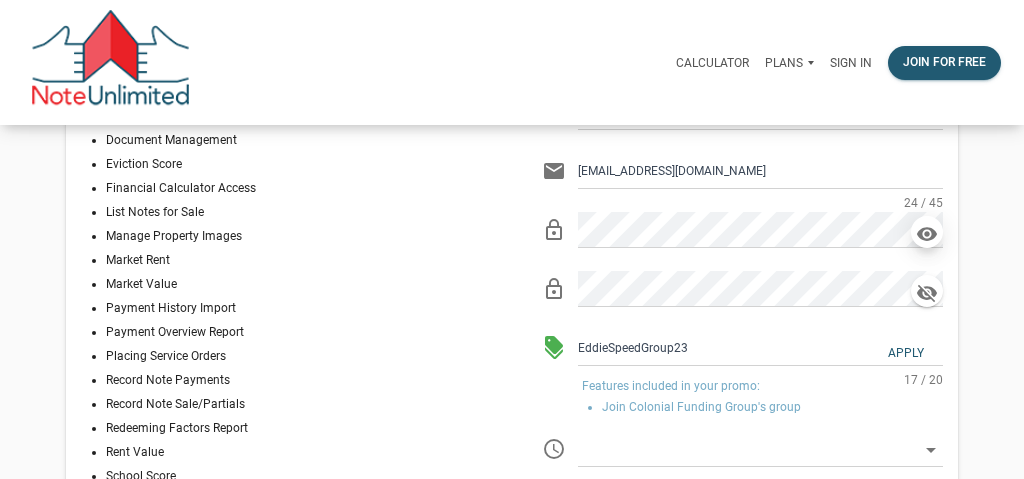 click 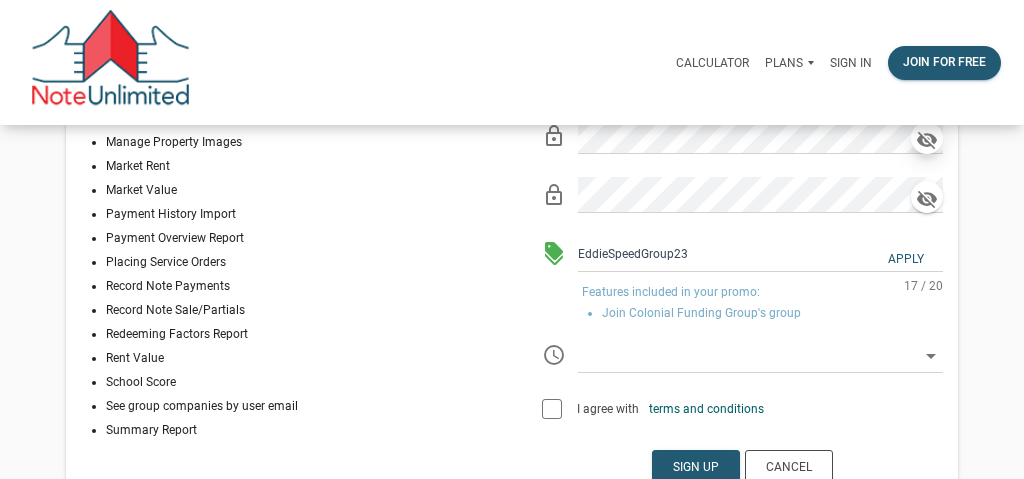 scroll, scrollTop: 360, scrollLeft: 0, axis: vertical 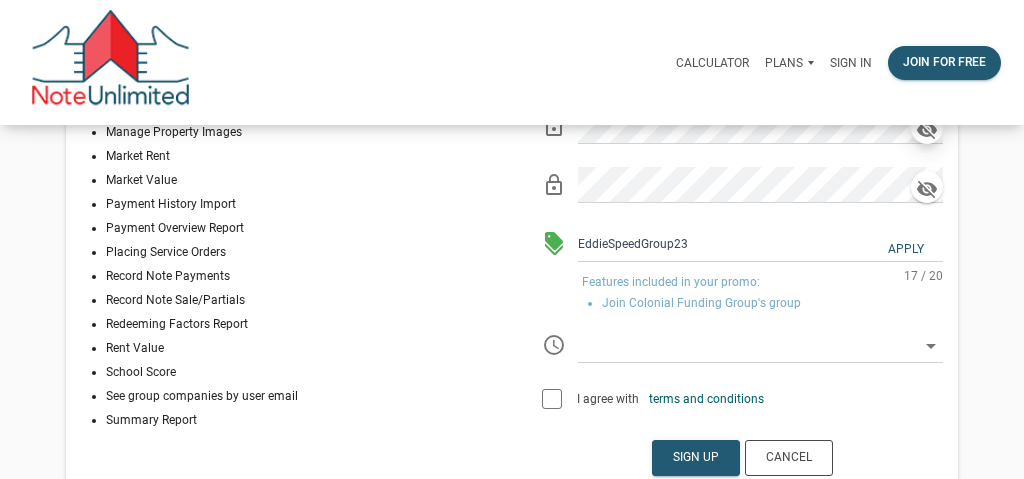 click 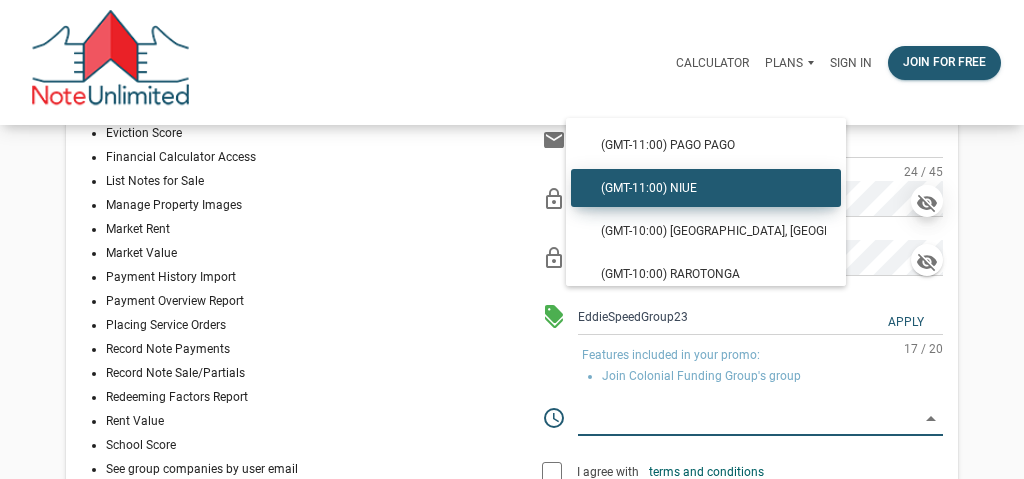 scroll, scrollTop: 109, scrollLeft: 0, axis: vertical 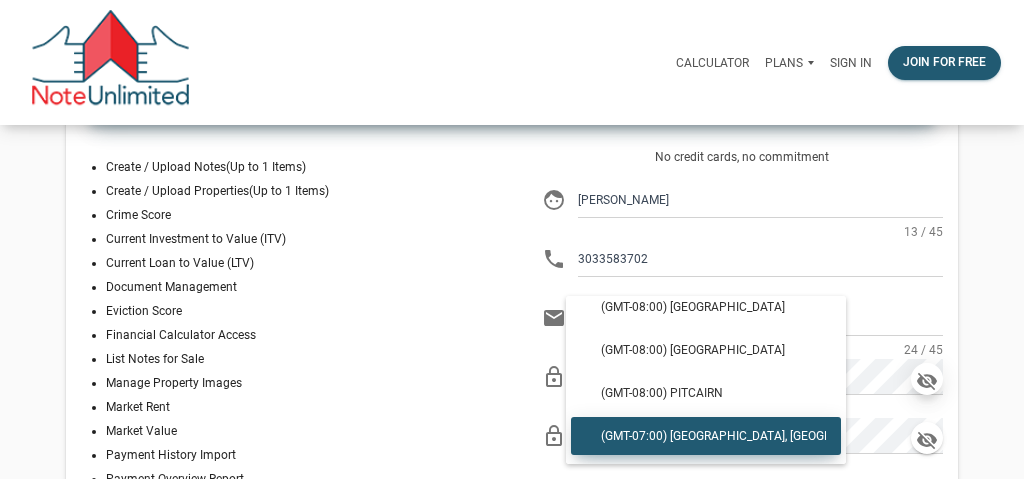 click on "(GMT-07:00) [GEOGRAPHIC_DATA], [GEOGRAPHIC_DATA]" at bounding box center [706, 436] 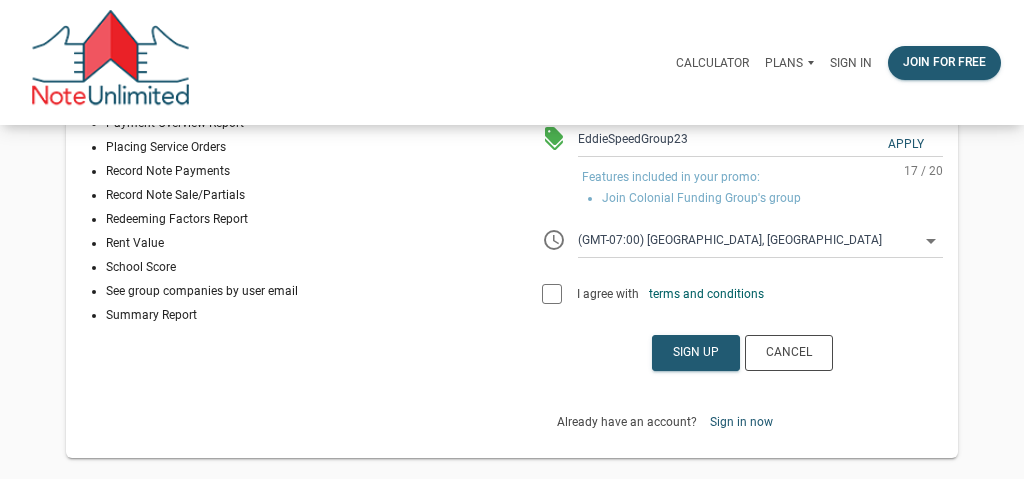 click at bounding box center (552, 294) 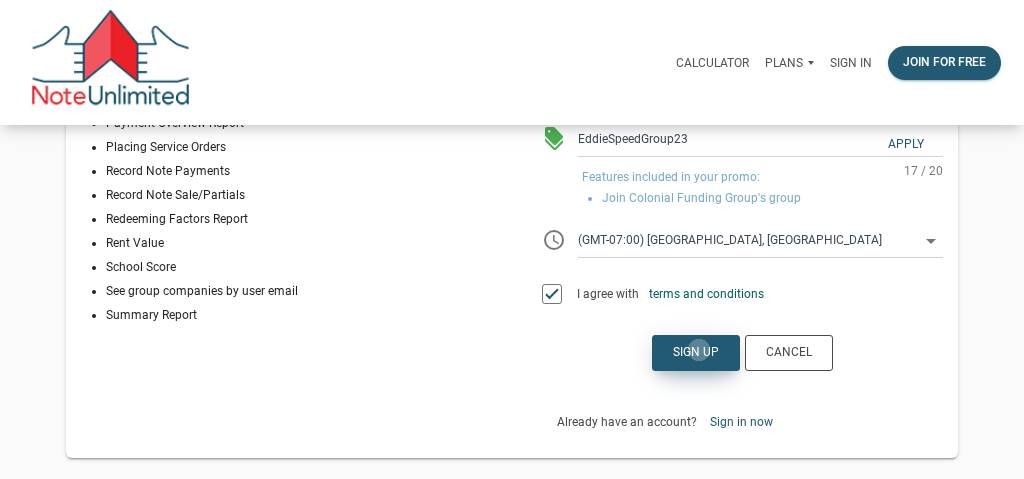 click on "Sign up" at bounding box center (696, 353) 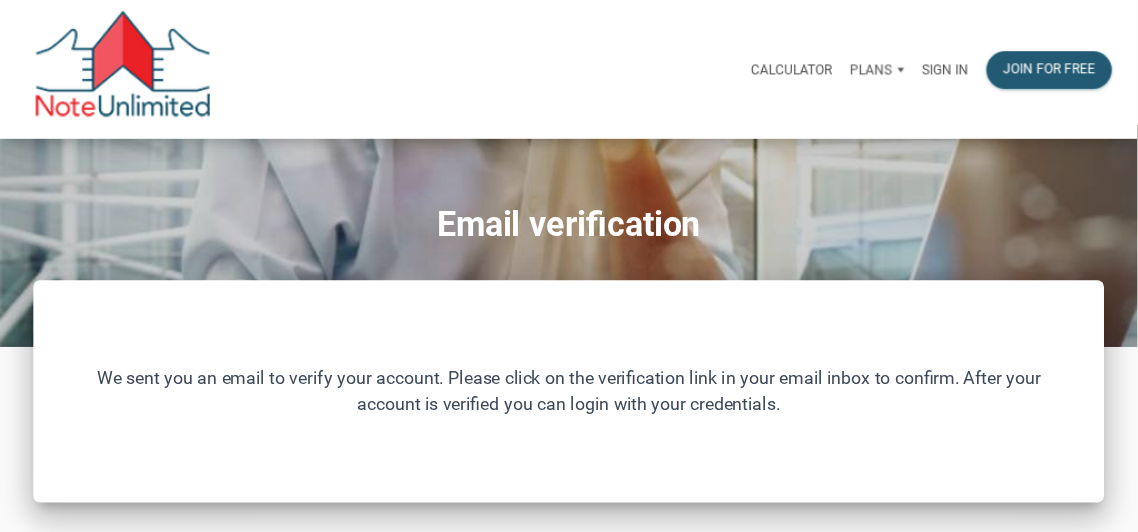 scroll, scrollTop: 0, scrollLeft: 0, axis: both 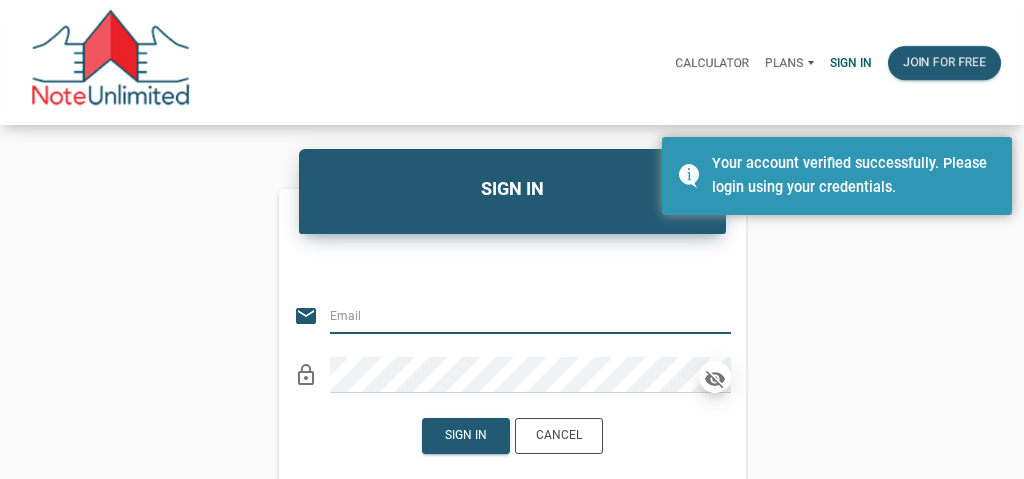 type on "[EMAIL_ADDRESS][DOMAIN_NAME]" 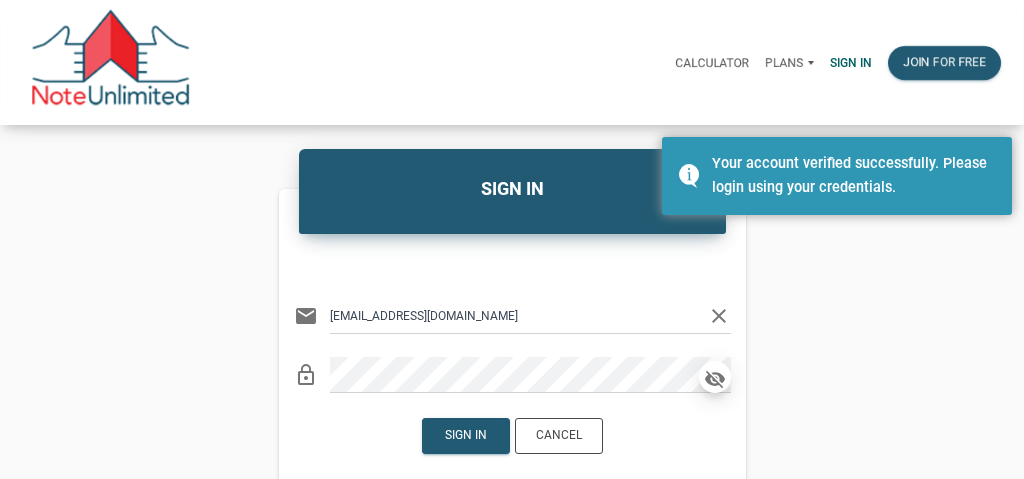 click 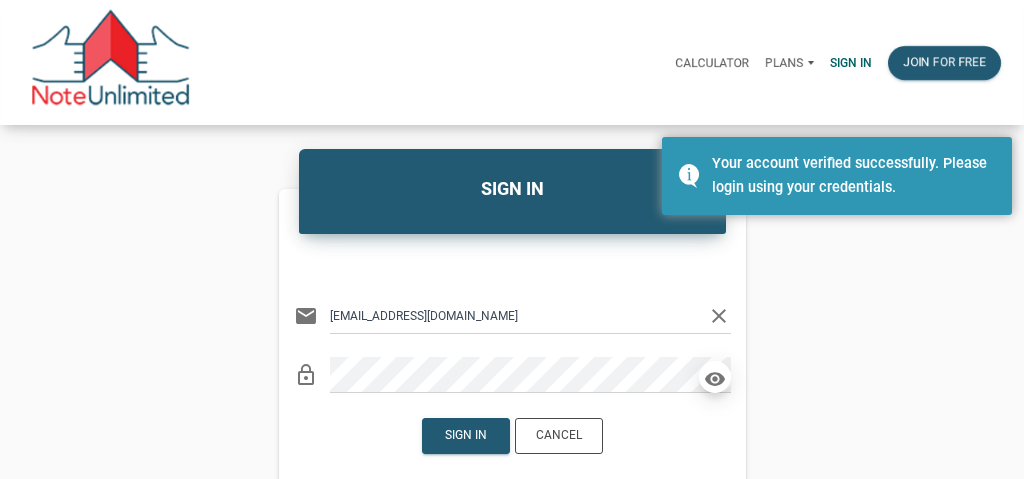 click 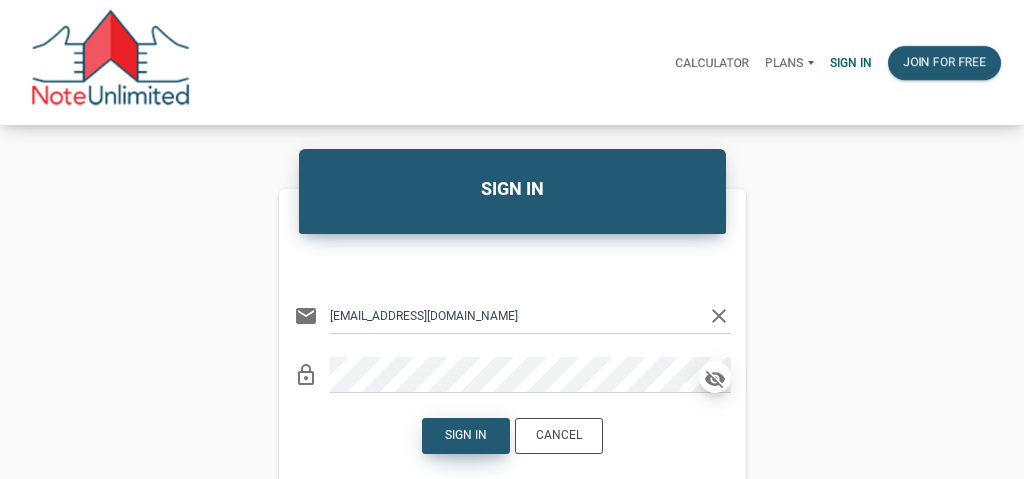 click on "Sign in" at bounding box center [466, 436] 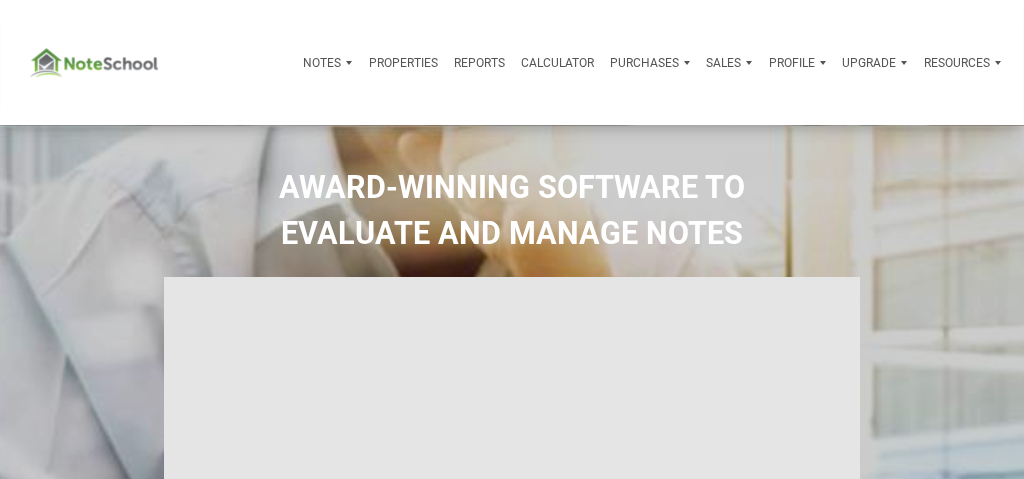 select 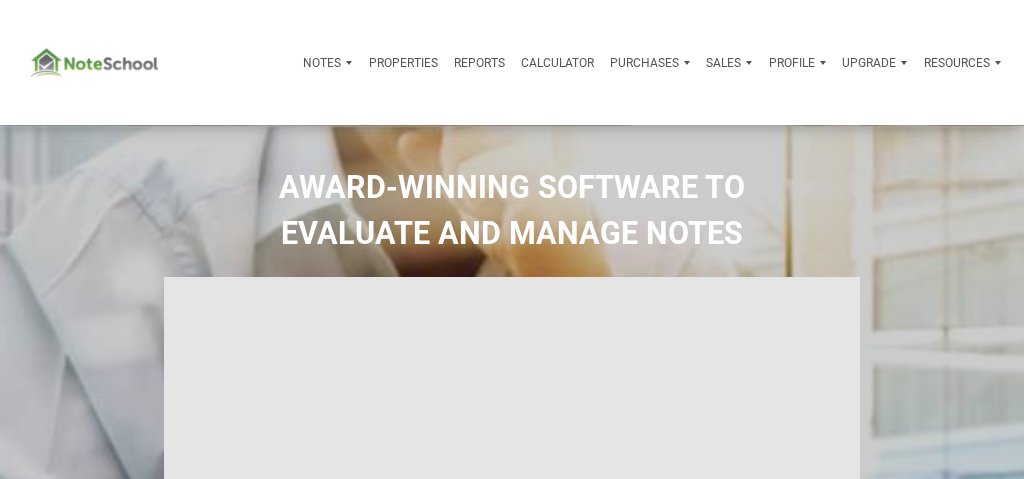 click on "Profile" at bounding box center (792, 63) 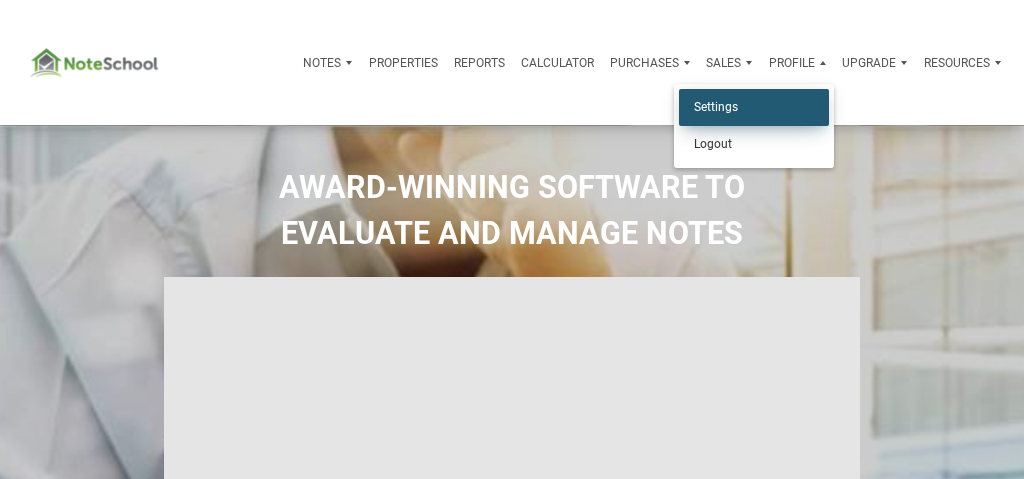click on "Settings" at bounding box center [754, 107] 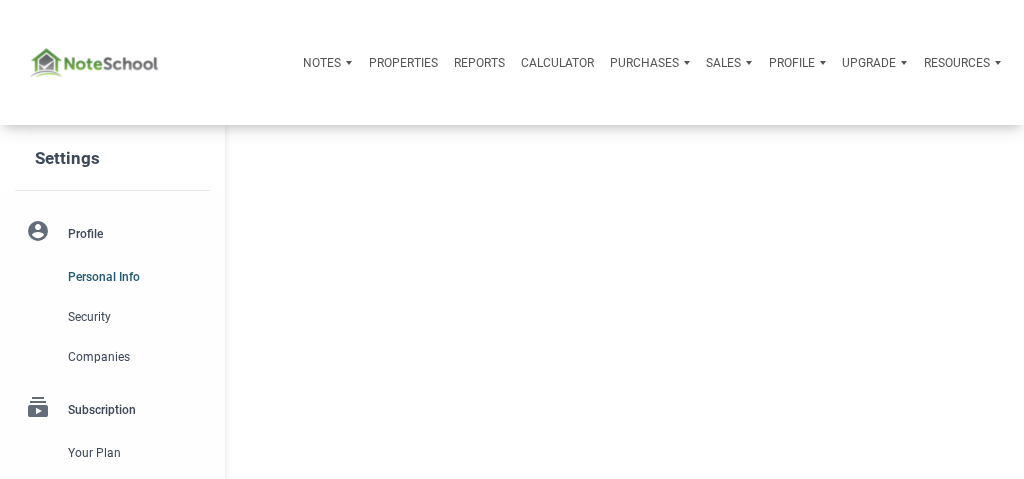 select 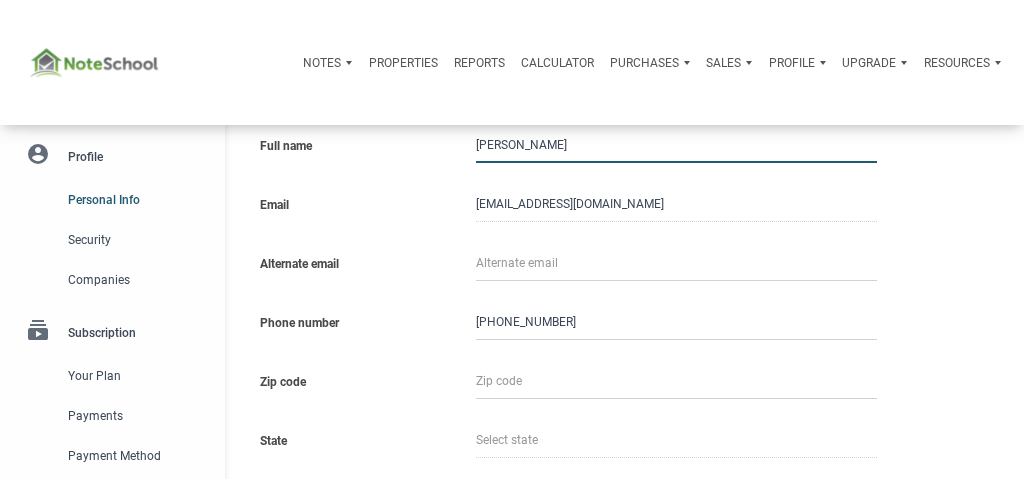 type on "3033583702" 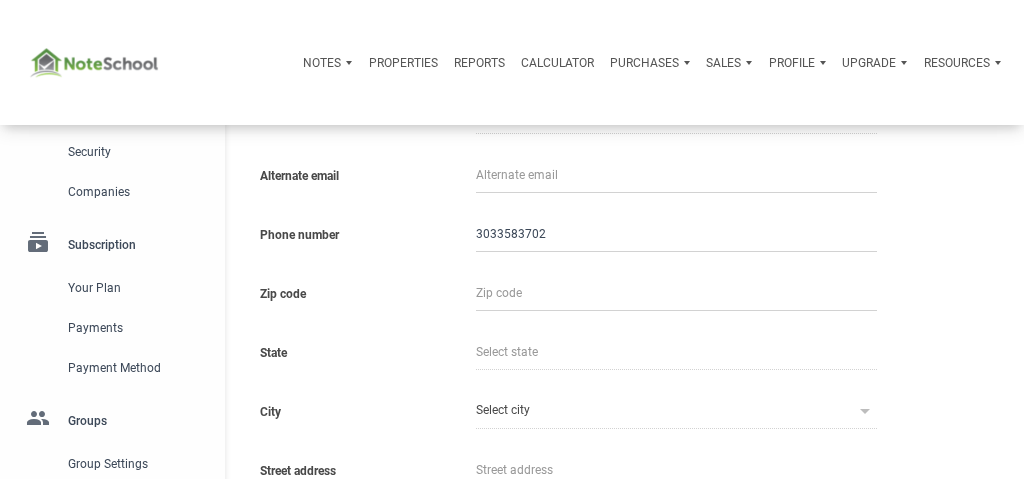 scroll, scrollTop: 202, scrollLeft: 0, axis: vertical 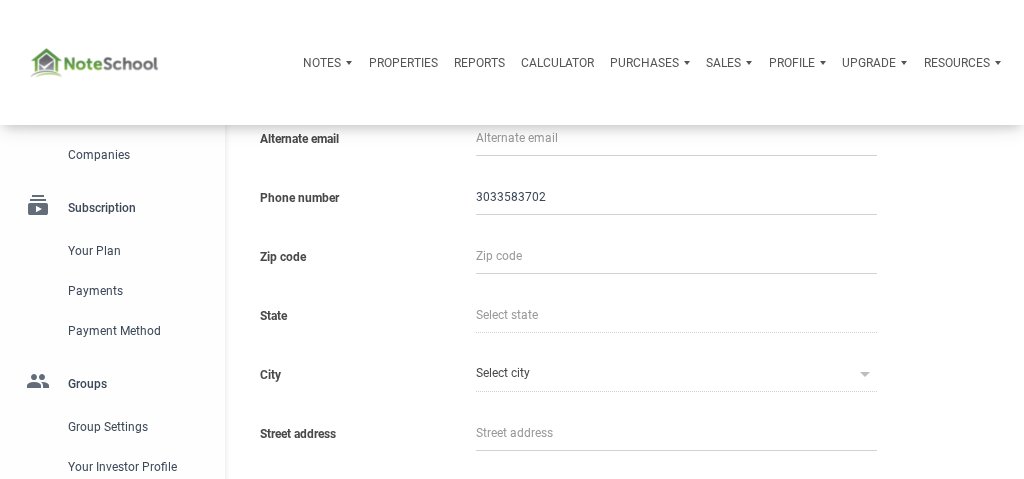 click at bounding box center (676, 256) 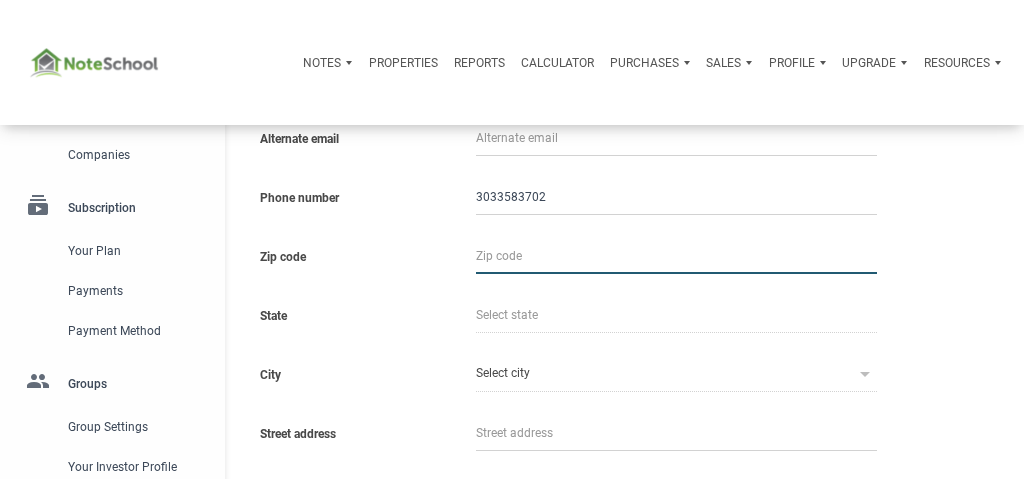 type on "8" 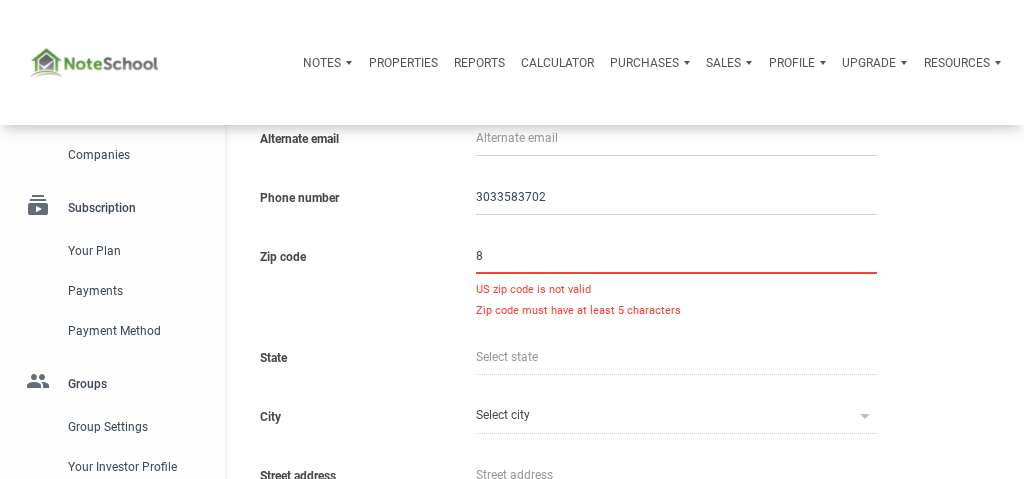 type on "80" 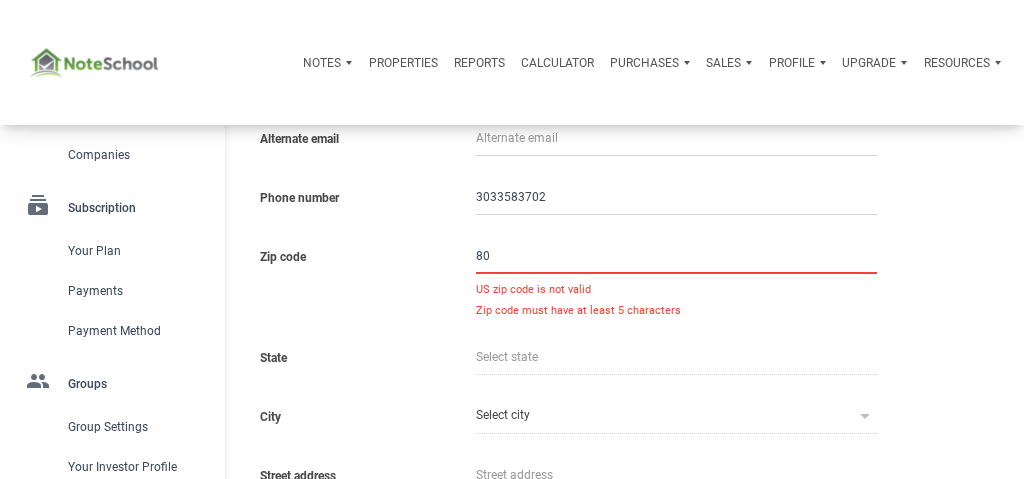 type on "802" 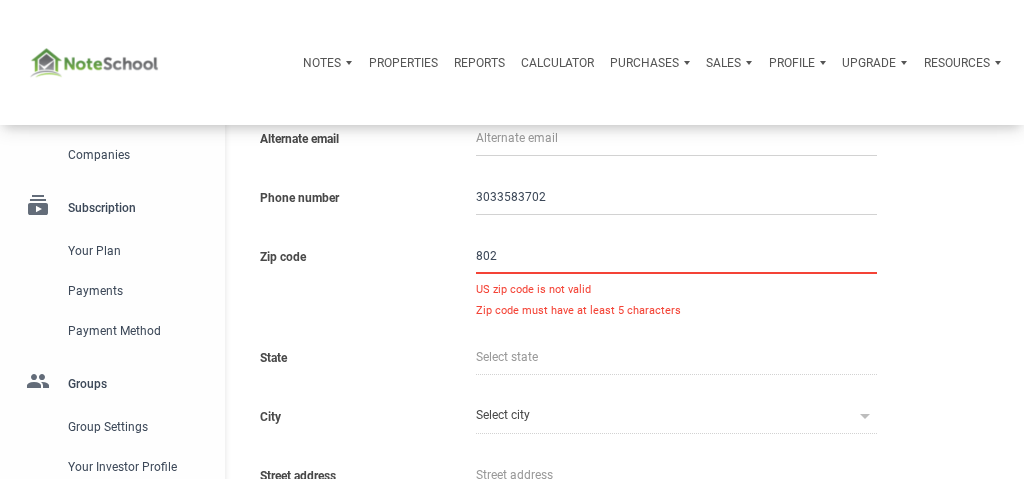 type on "8021" 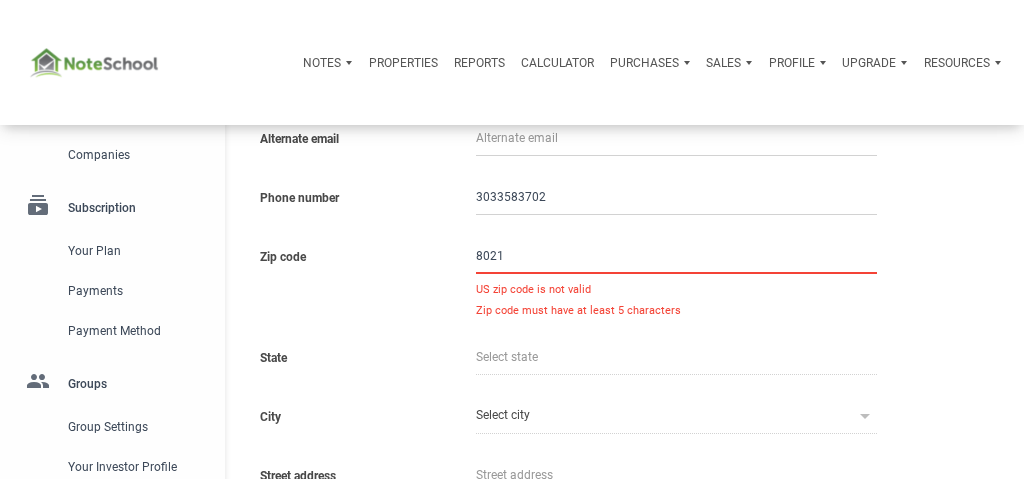 type on "80210" 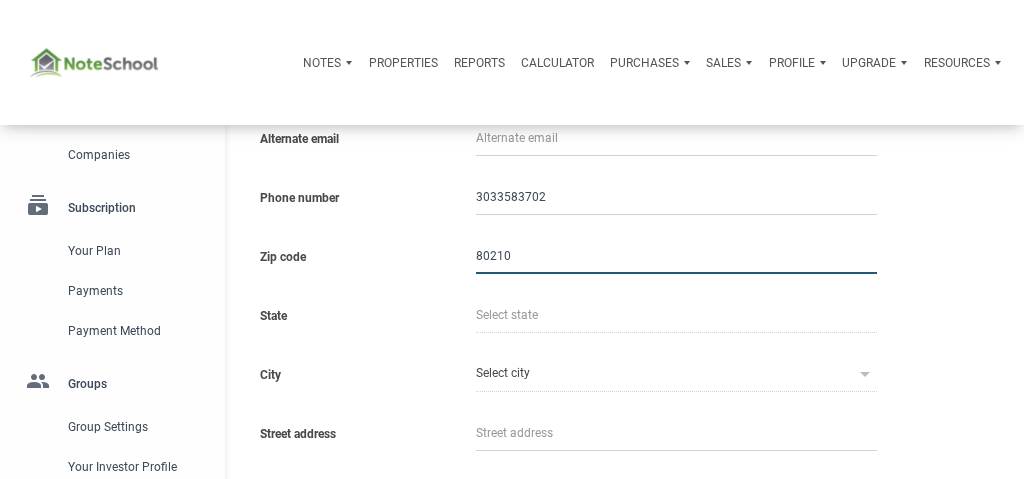 type on "CO" 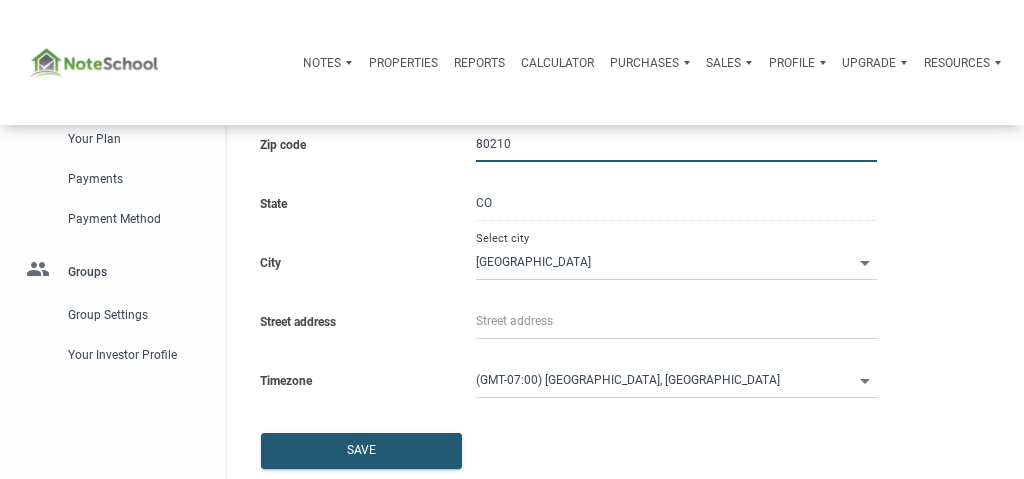 scroll, scrollTop: 317, scrollLeft: 0, axis: vertical 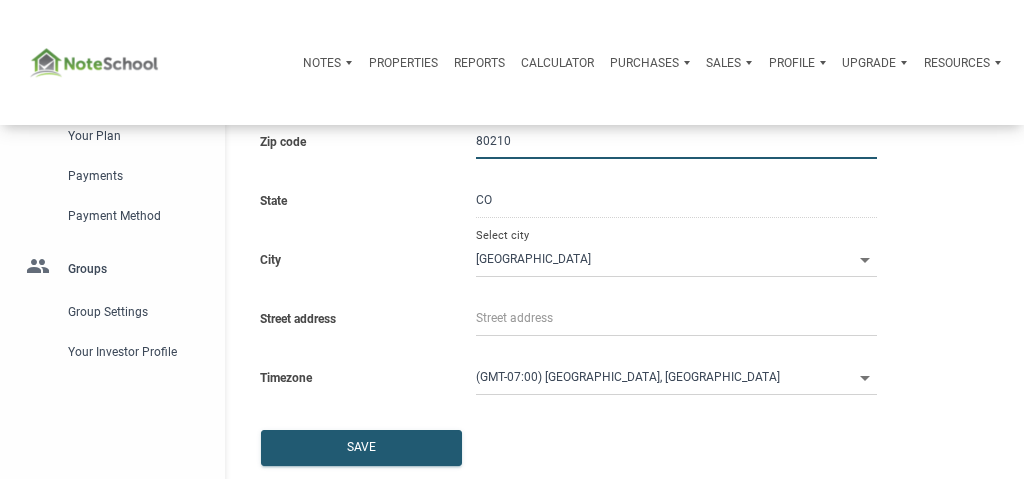 type on "80210" 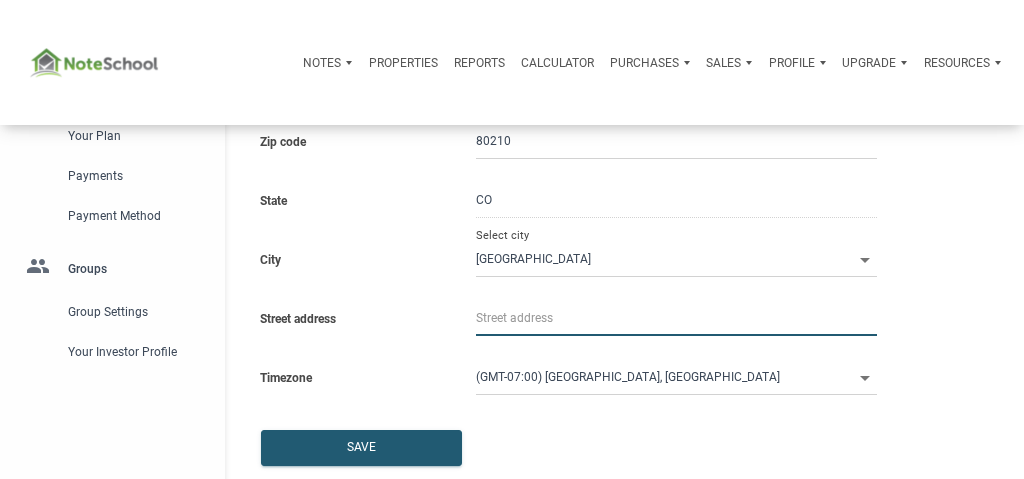 click at bounding box center [676, 318] 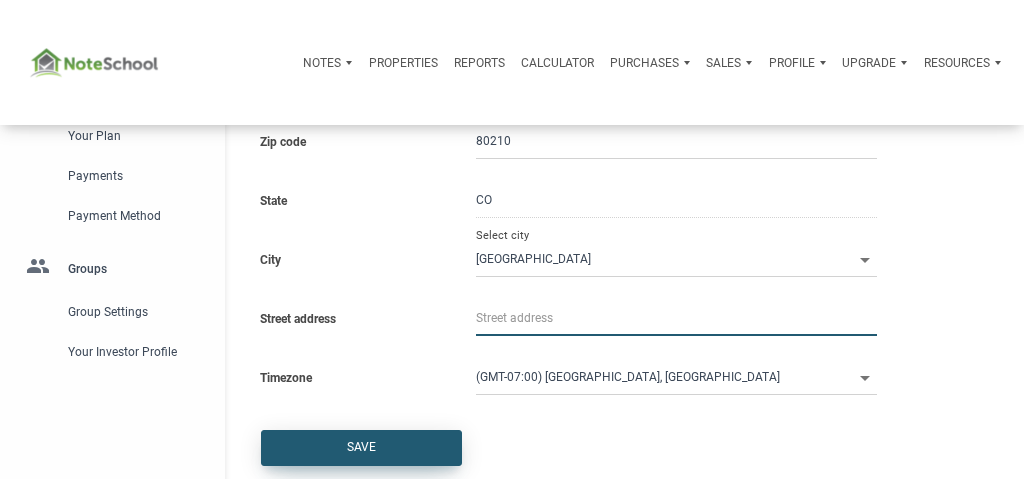 click on "Save" at bounding box center [361, 448] 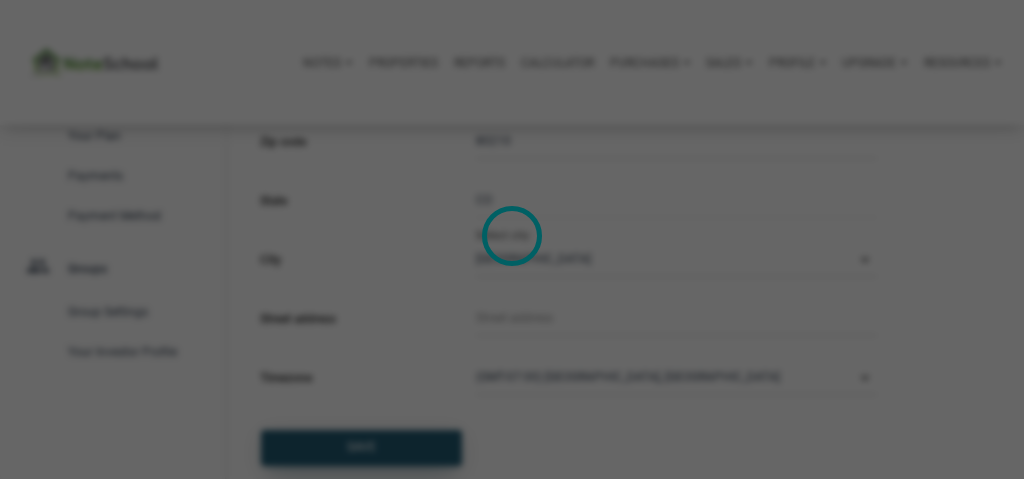select 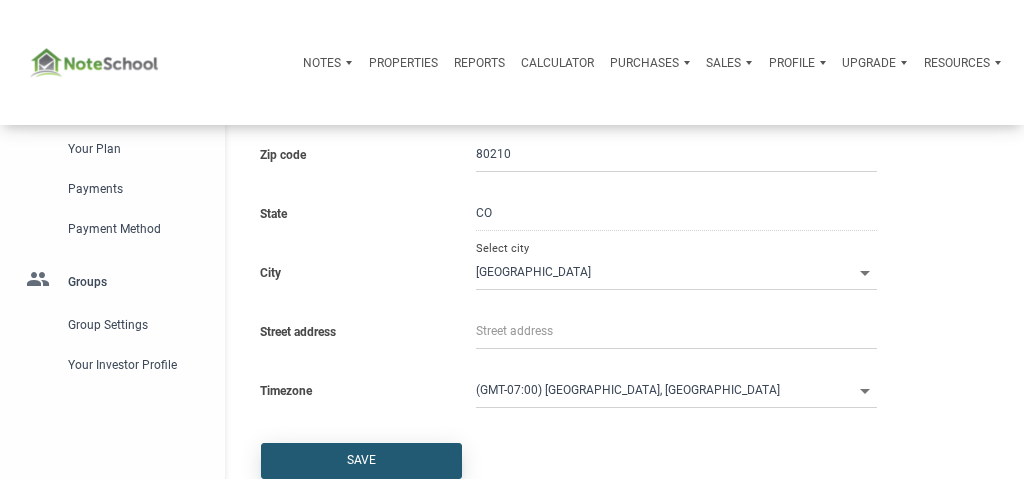 scroll, scrollTop: 326, scrollLeft: 0, axis: vertical 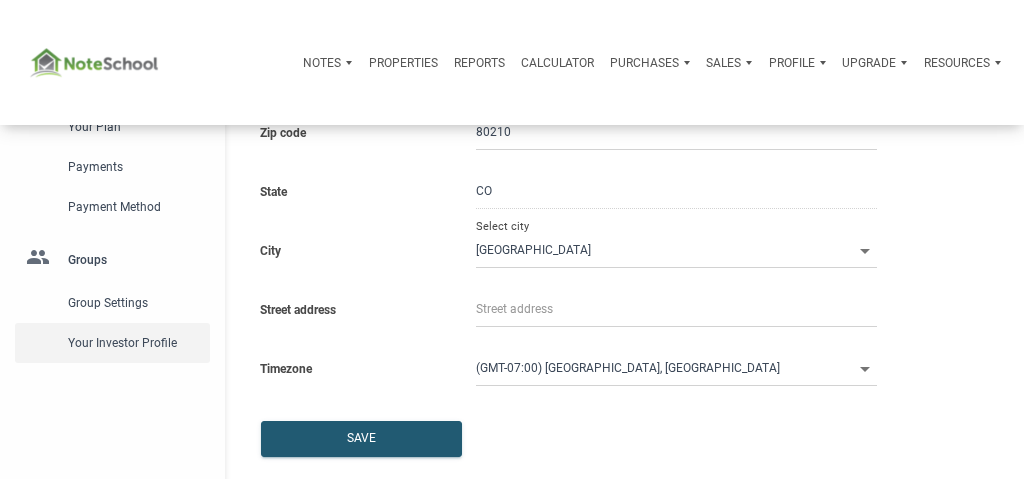 click on "Your Investor Profile" at bounding box center [135, 343] 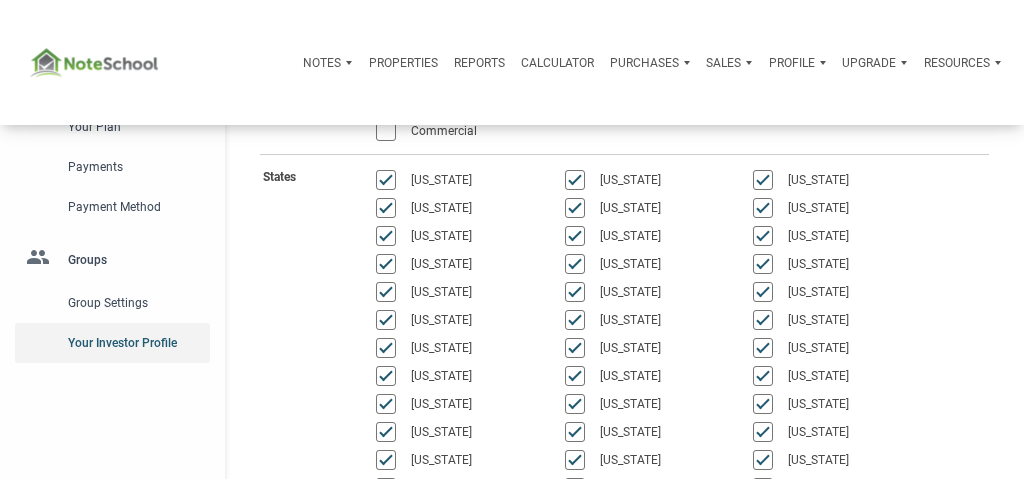scroll, scrollTop: 0, scrollLeft: 0, axis: both 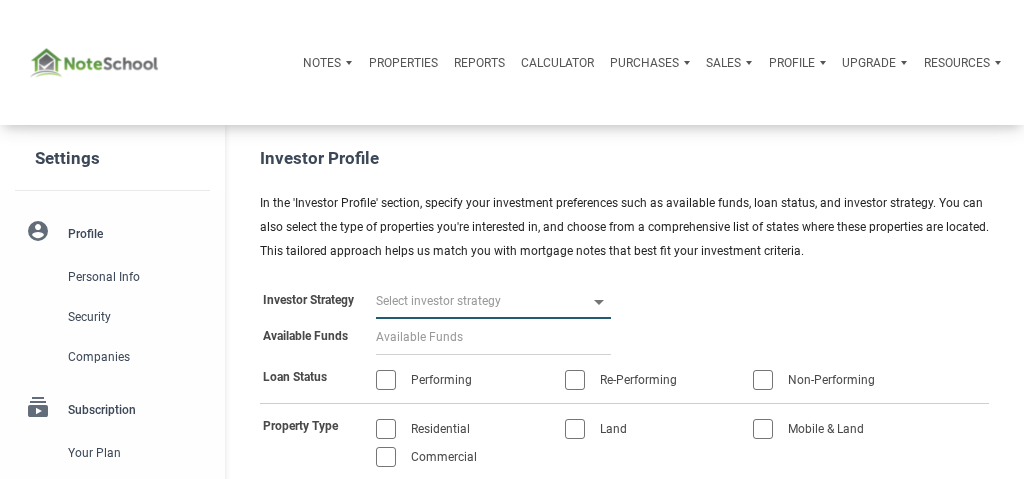 click at bounding box center (481, 301) 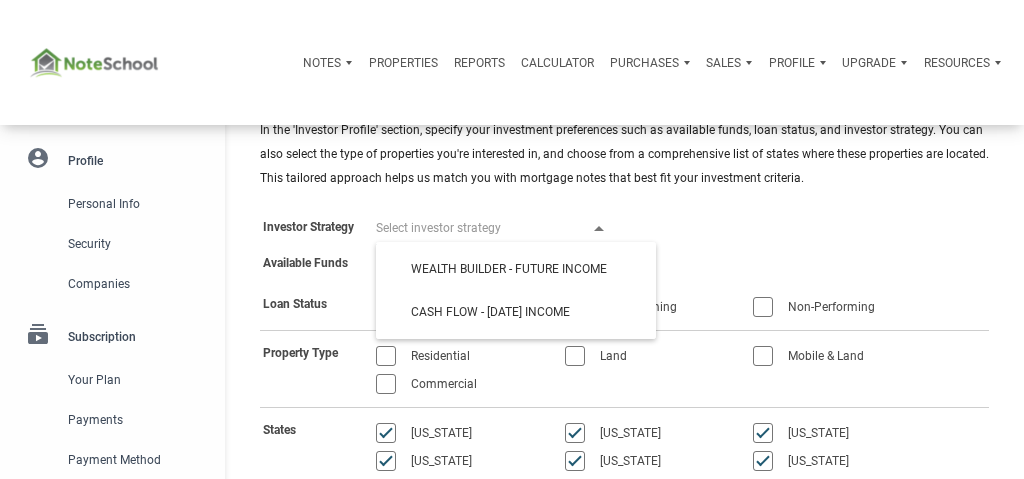 scroll, scrollTop: 80, scrollLeft: 0, axis: vertical 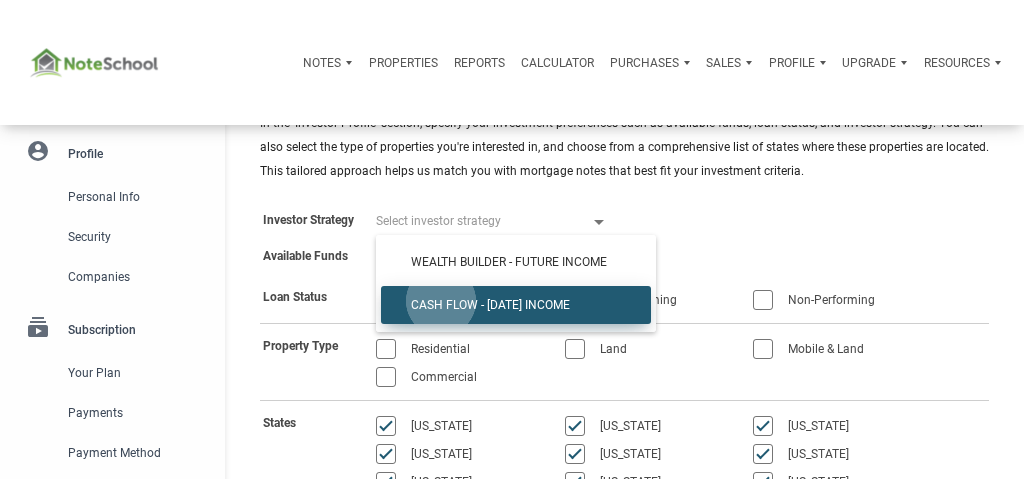 click on "Cash Flow - Today Income" at bounding box center [516, 305] 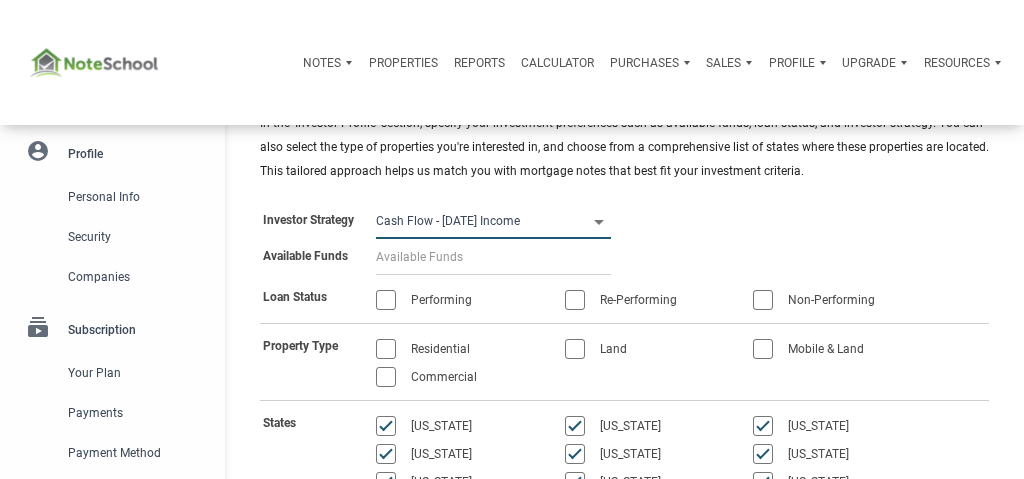 click at bounding box center [493, 257] 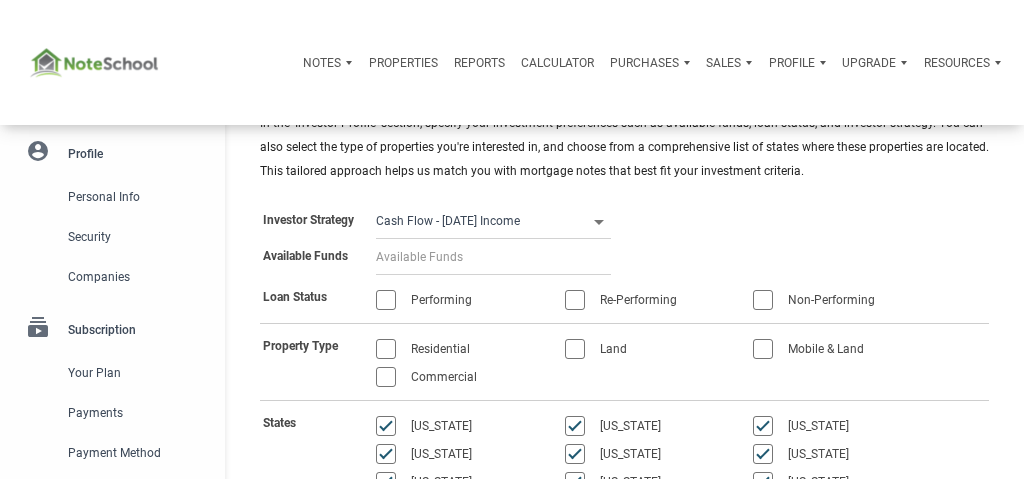 select 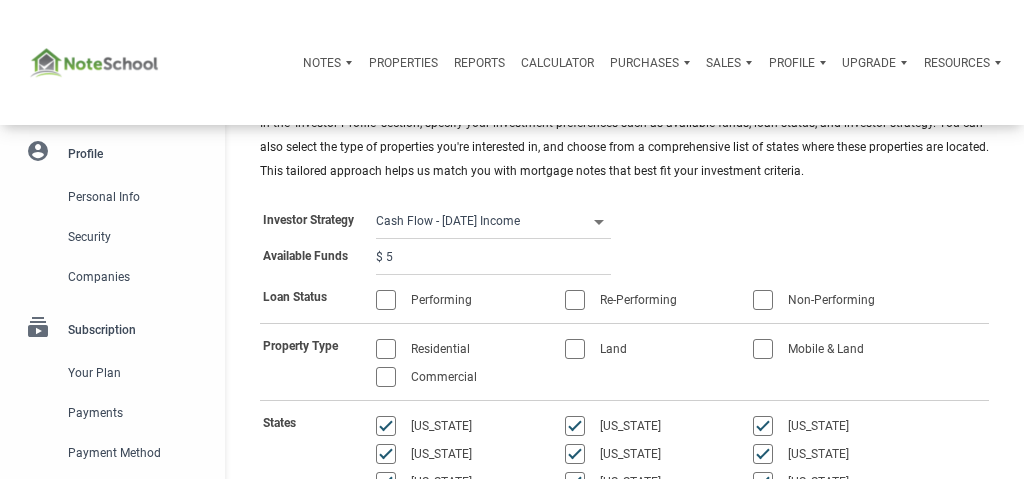 select 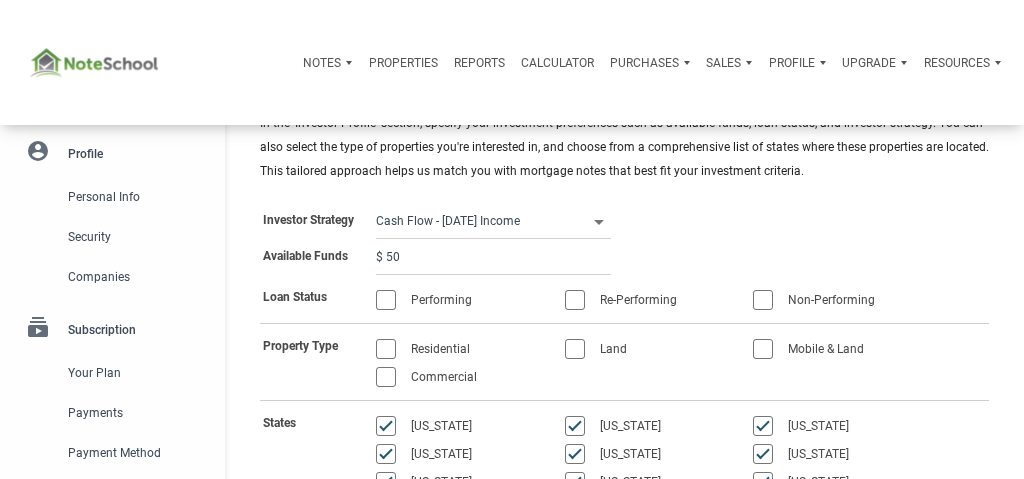 type on "$ 50" 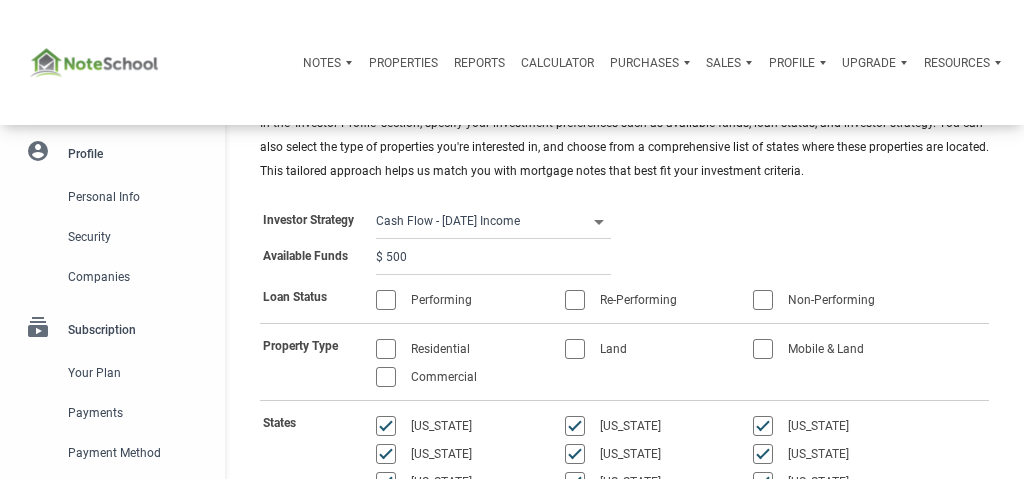 select 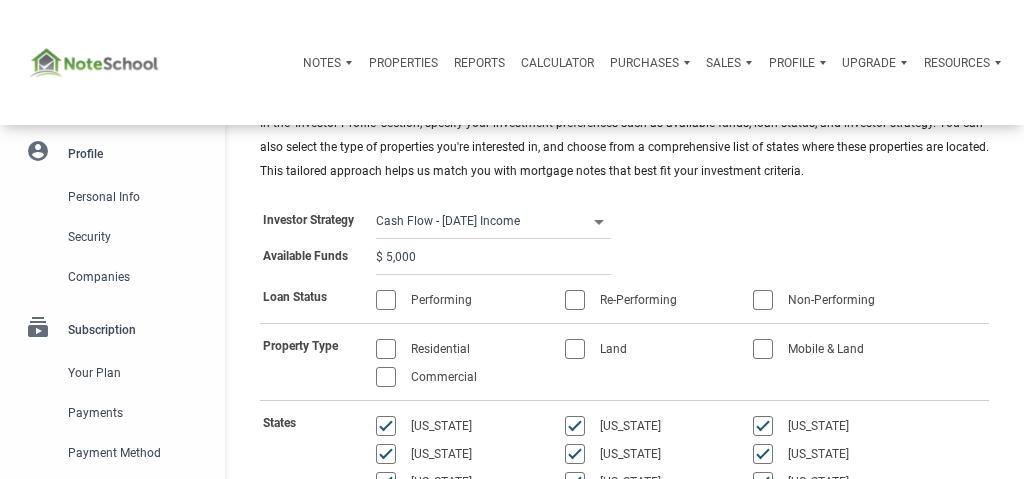 select 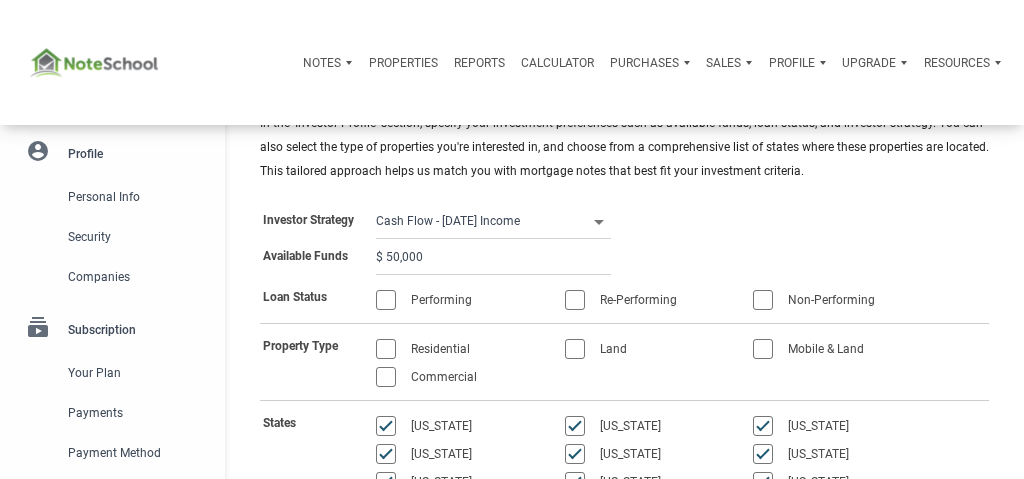 type on "$ 50,000" 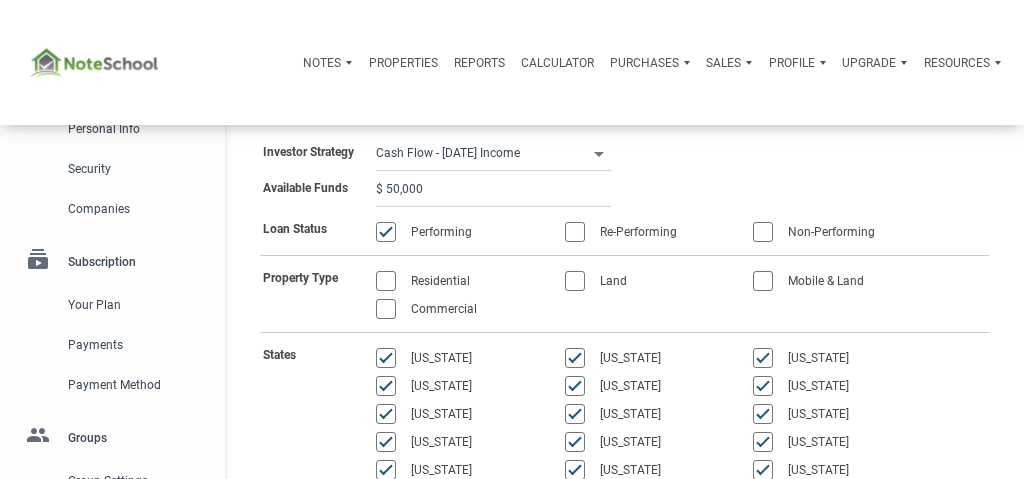 scroll, scrollTop: 149, scrollLeft: 0, axis: vertical 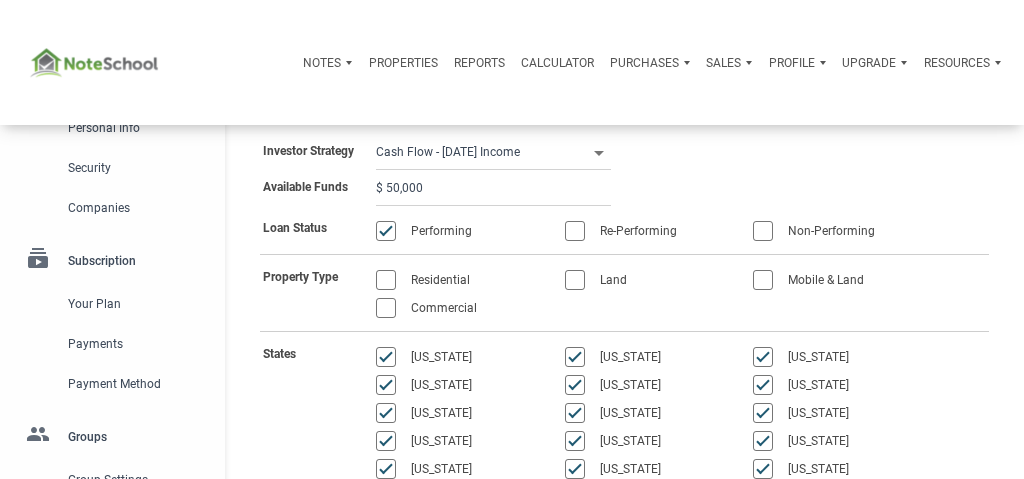 click at bounding box center (386, 280) 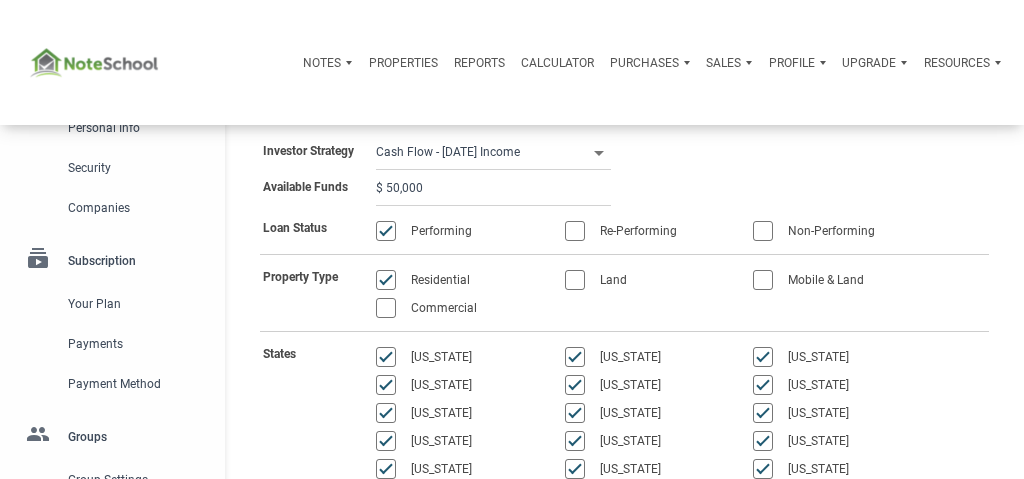 click at bounding box center (575, 280) 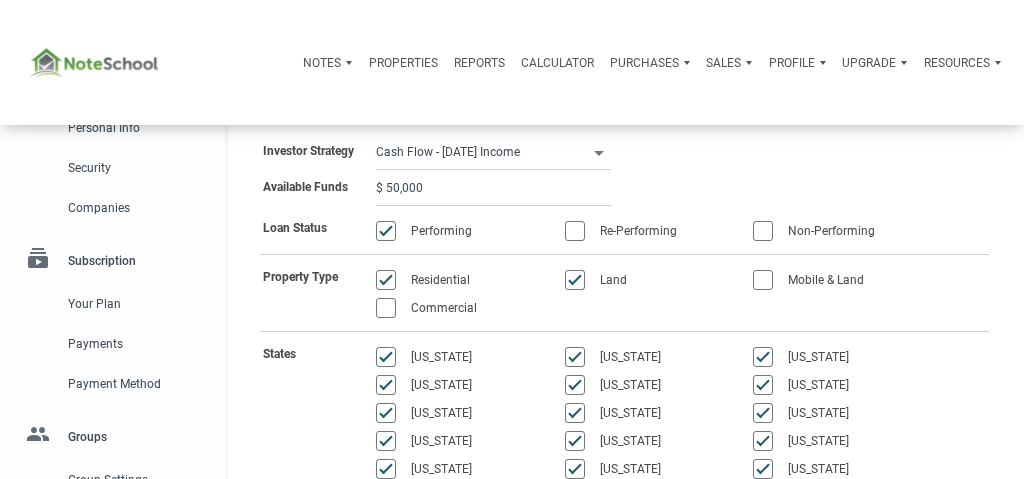 click at bounding box center (763, 280) 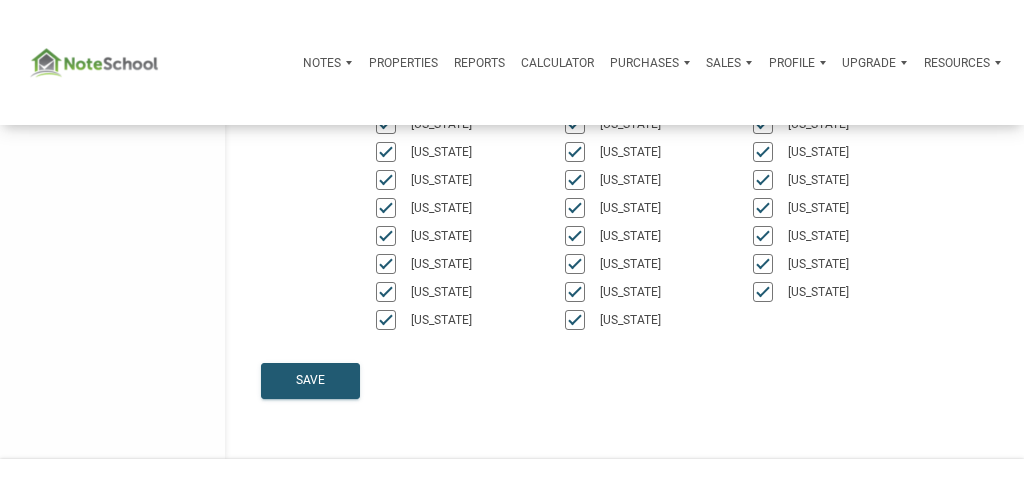 scroll, scrollTop: 696, scrollLeft: 0, axis: vertical 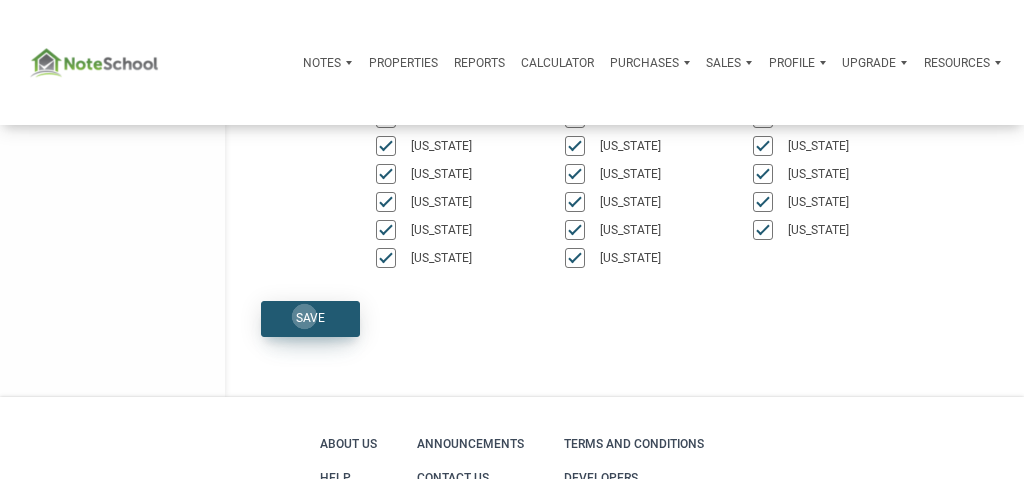 click on "Save" at bounding box center [310, 319] 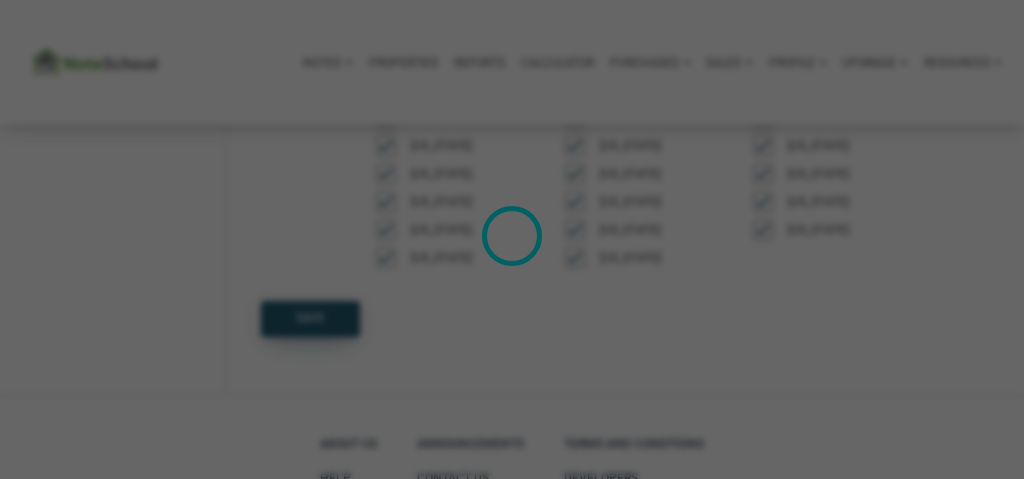 select 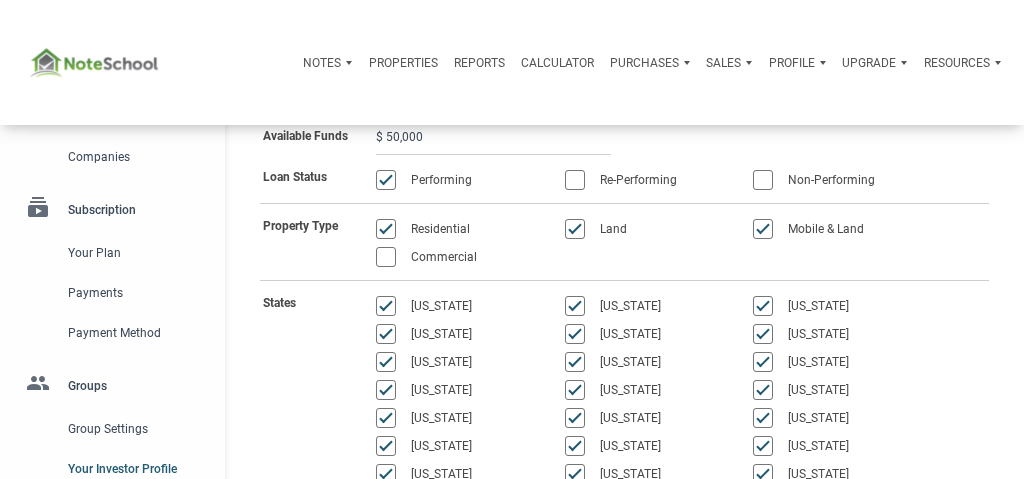 scroll, scrollTop: 0, scrollLeft: 0, axis: both 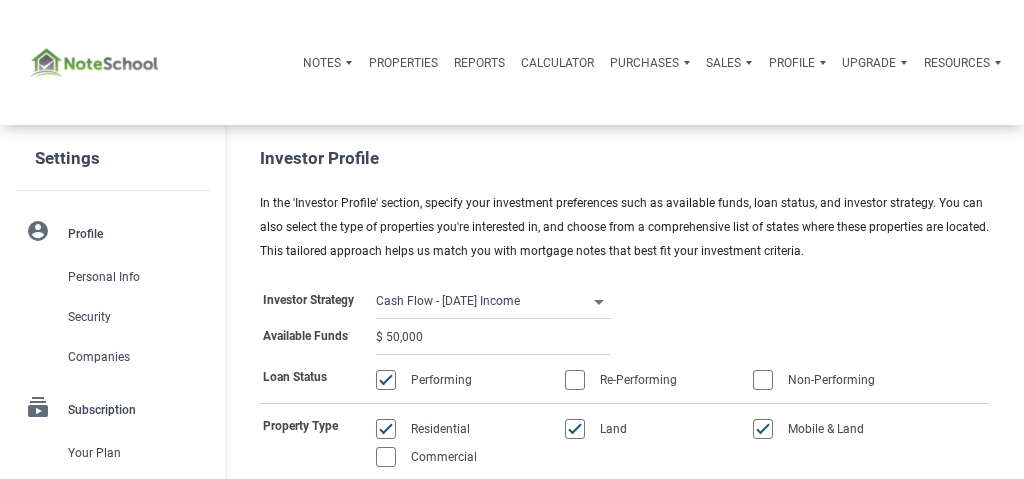 click at bounding box center (94, 63) 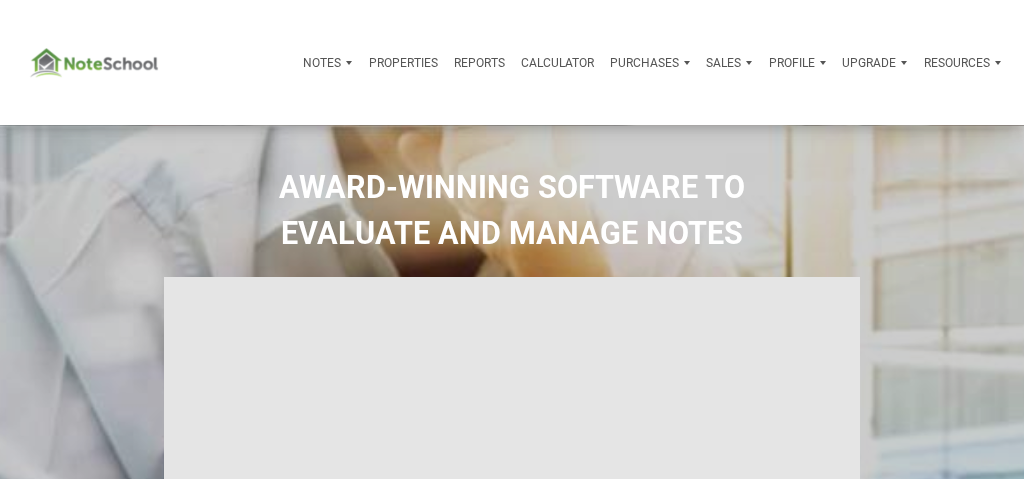 type on "Introduction to new features" 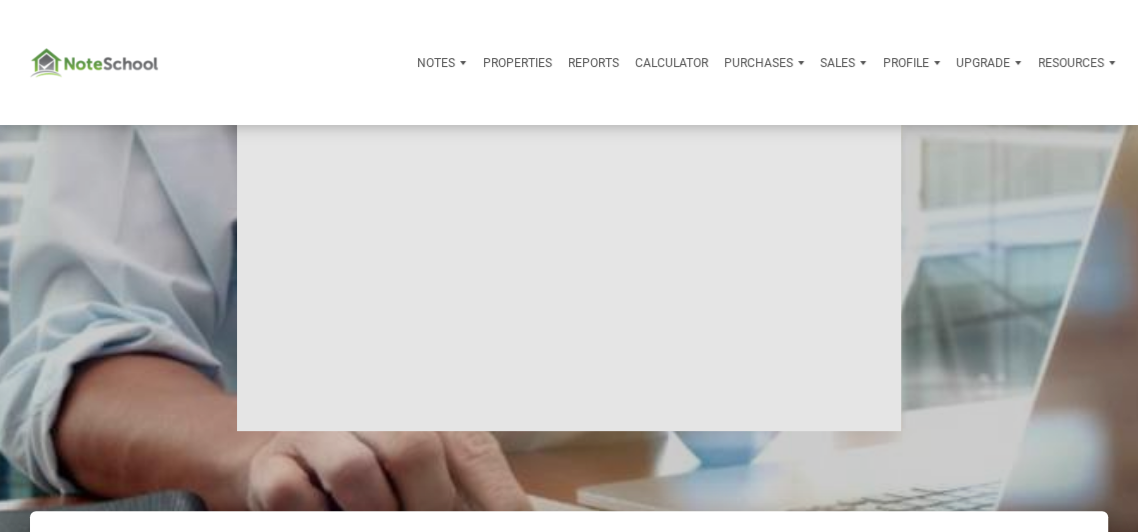 scroll, scrollTop: 0, scrollLeft: 0, axis: both 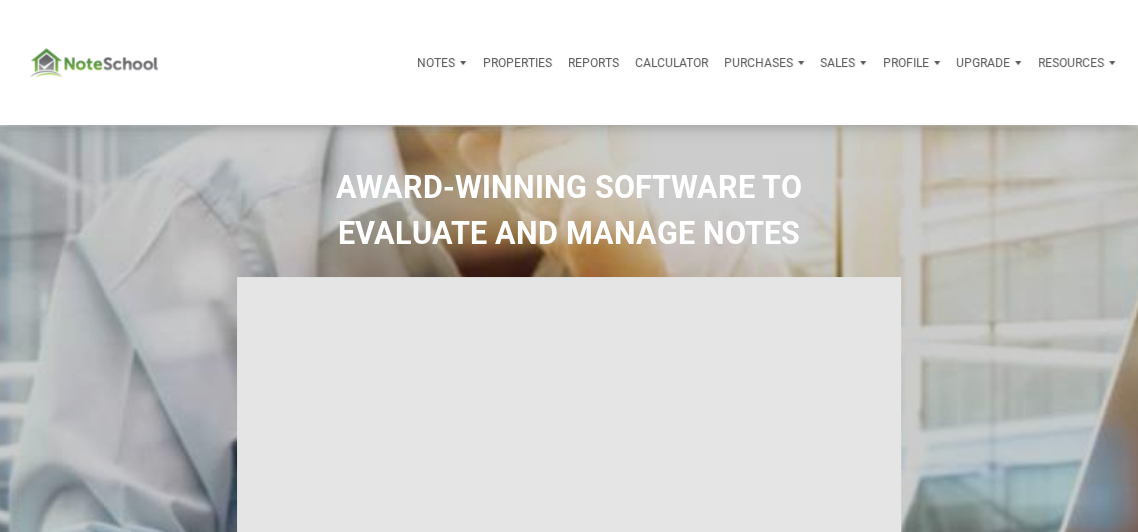 click on "Profile" at bounding box center [906, 63] 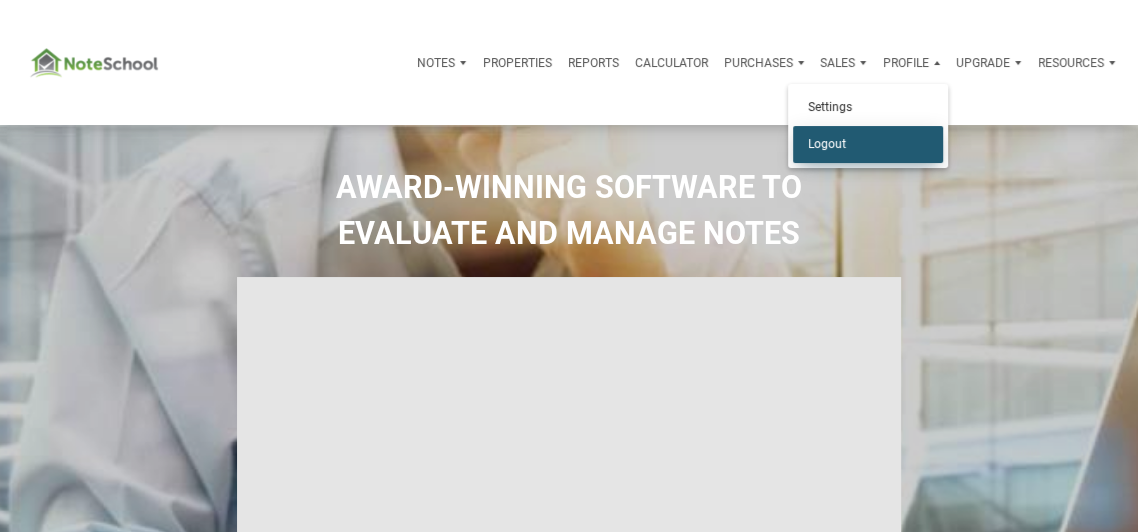 click on "Logout" at bounding box center [868, 144] 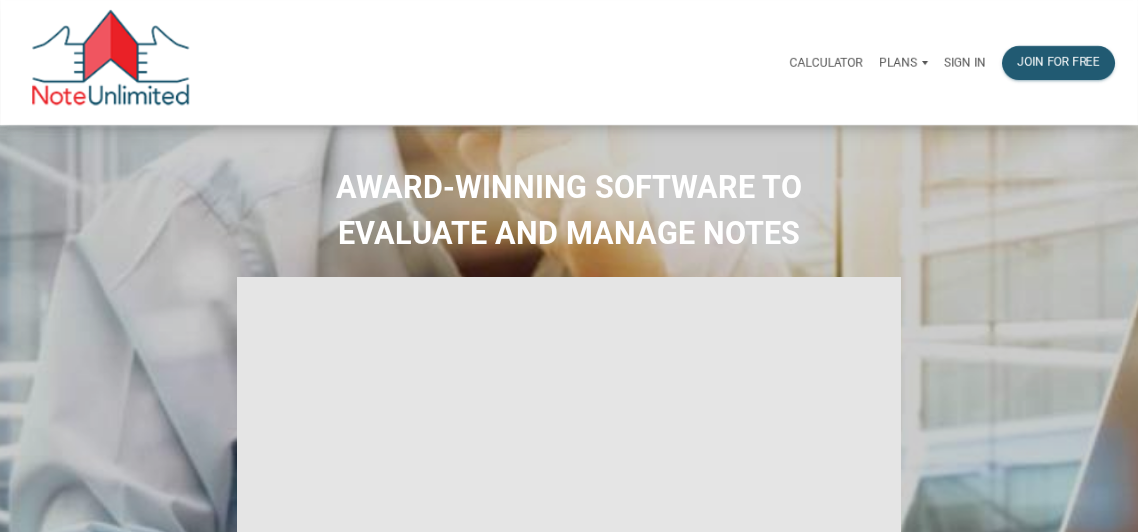 scroll, scrollTop: 0, scrollLeft: 0, axis: both 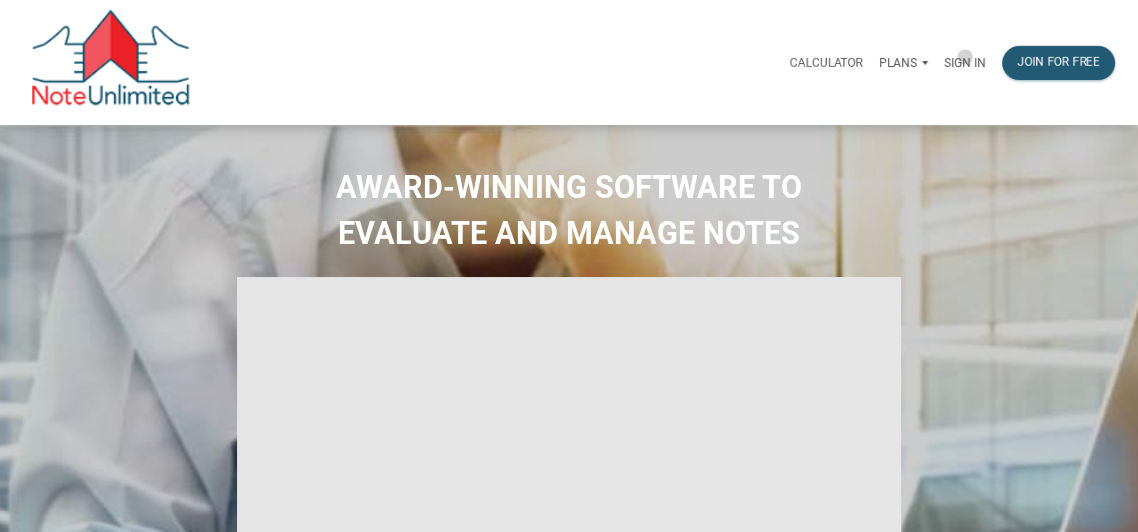 click on "Sign in" at bounding box center (965, 63) 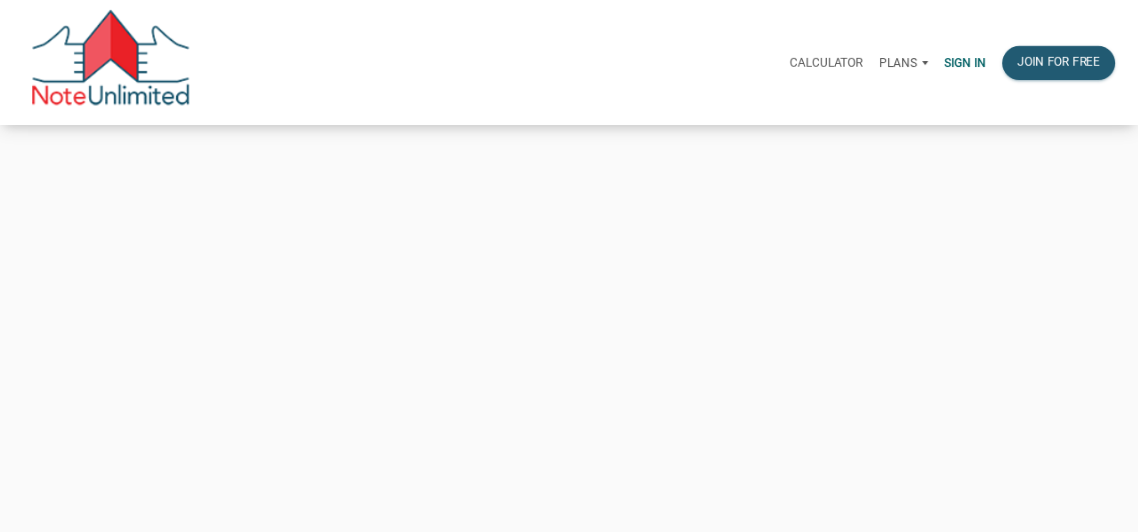 type on "[EMAIL_ADDRESS][DOMAIN_NAME]" 